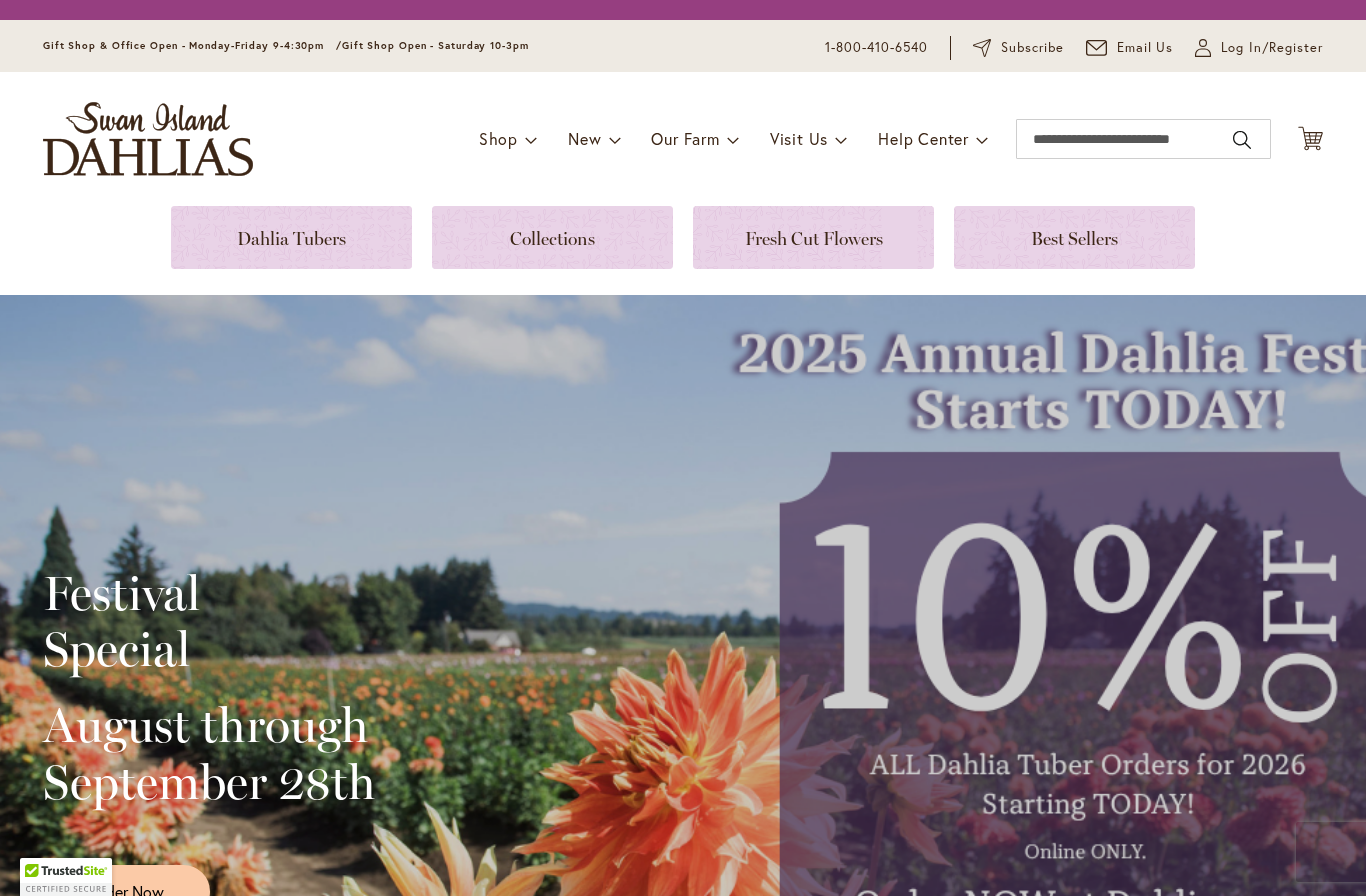 scroll, scrollTop: 0, scrollLeft: 0, axis: both 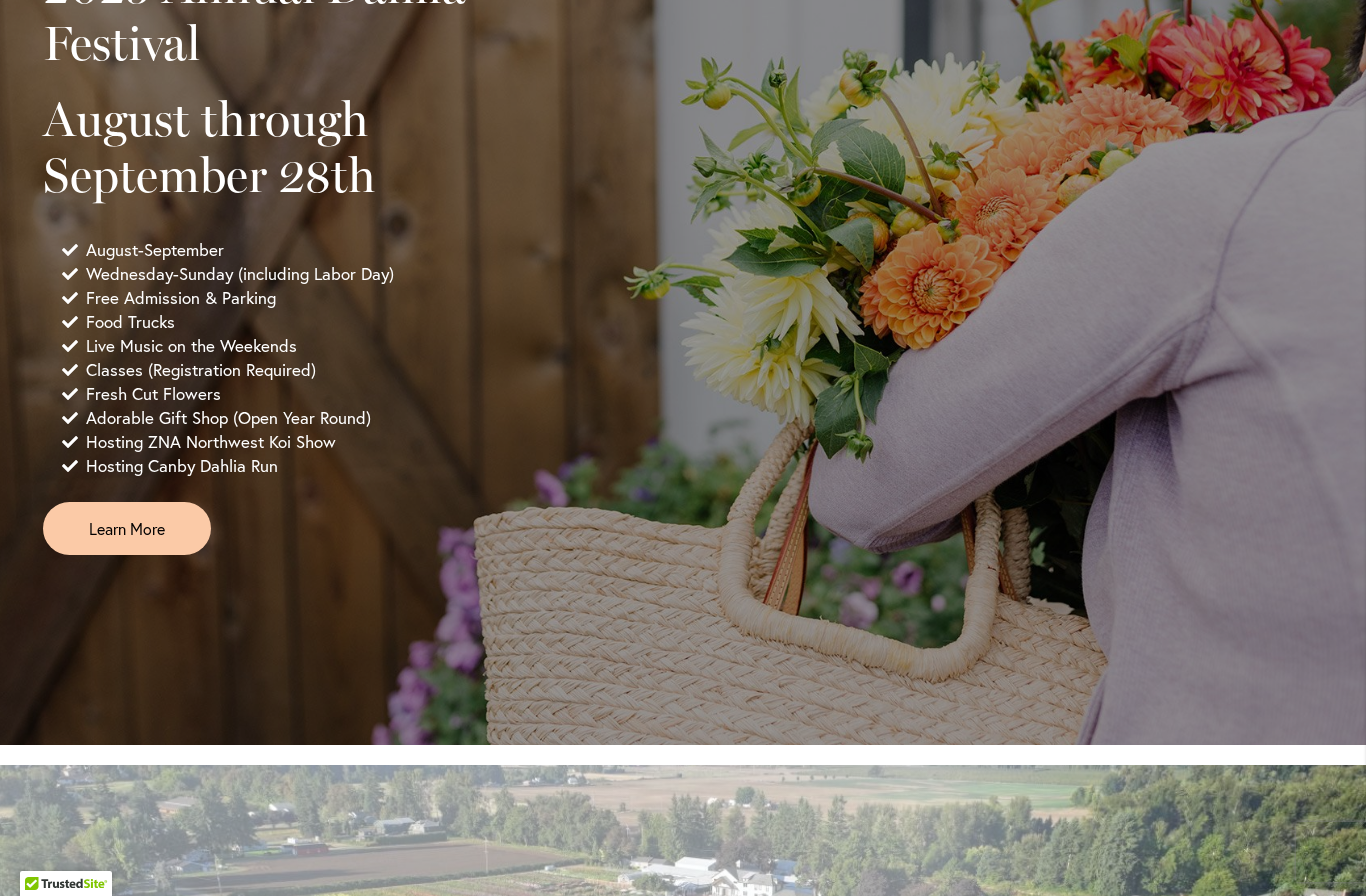 click on "Learn More" at bounding box center (127, 528) 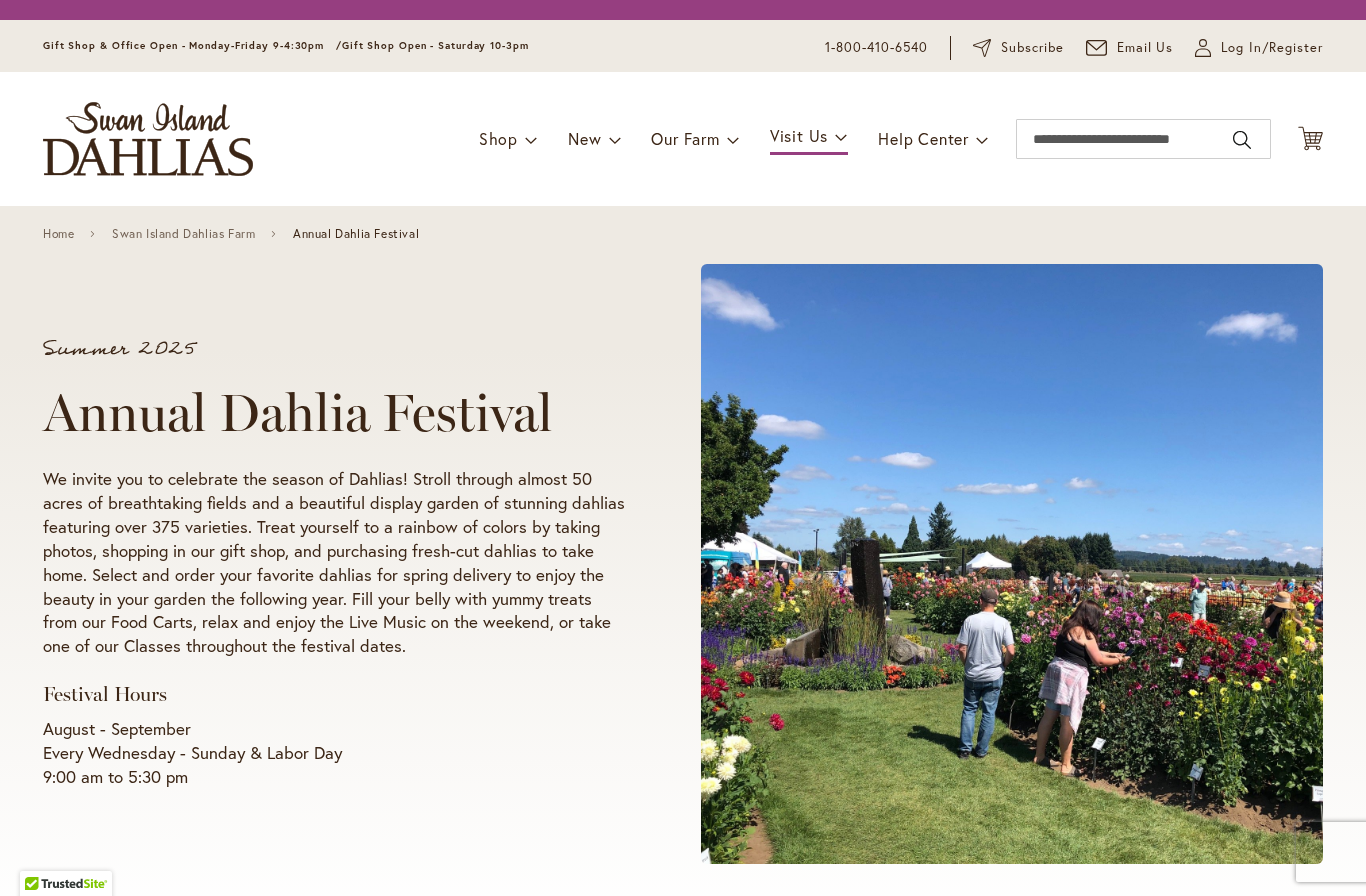 scroll, scrollTop: 0, scrollLeft: 0, axis: both 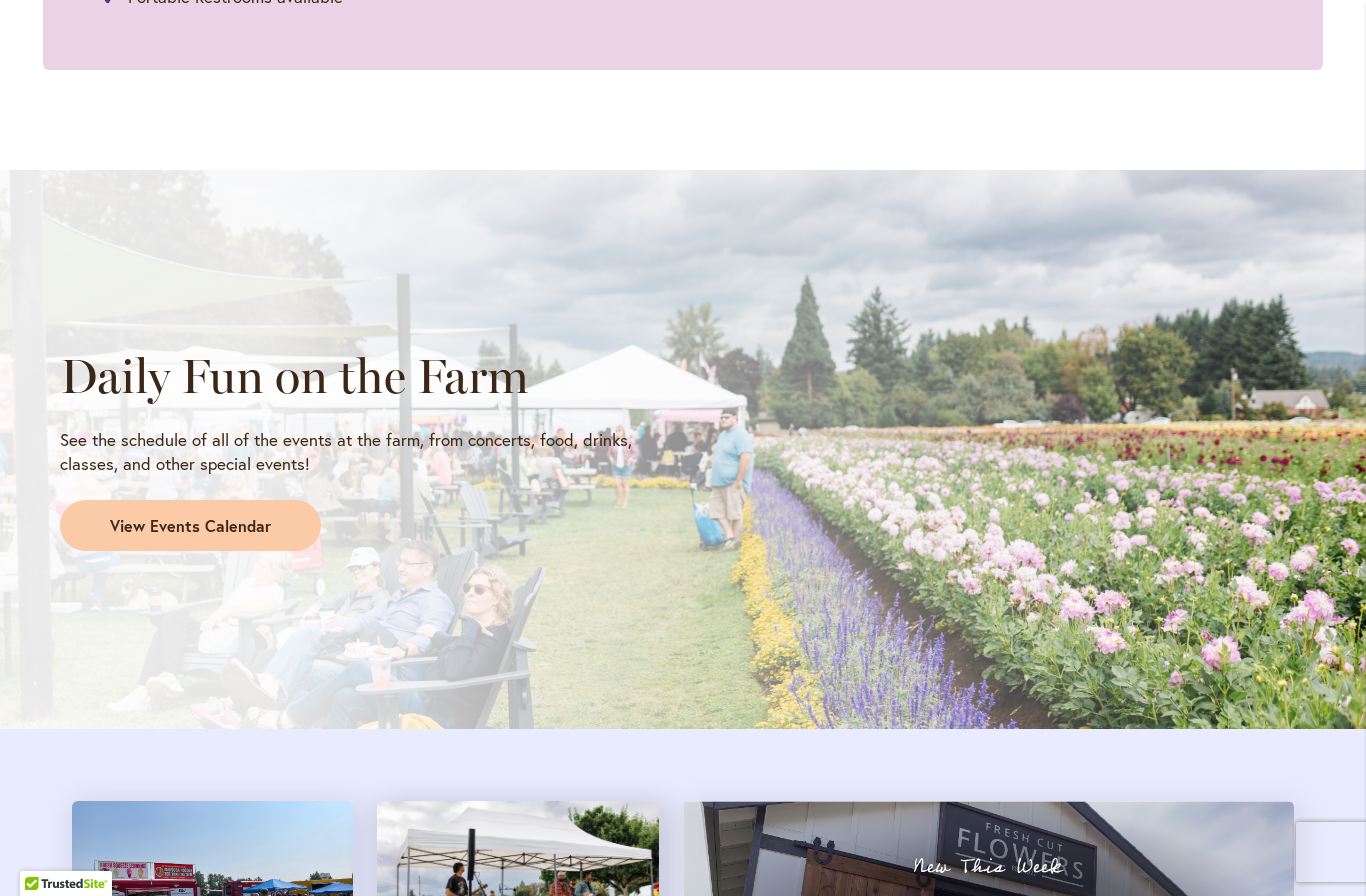 click on "View Events Calendar" at bounding box center (190, 526) 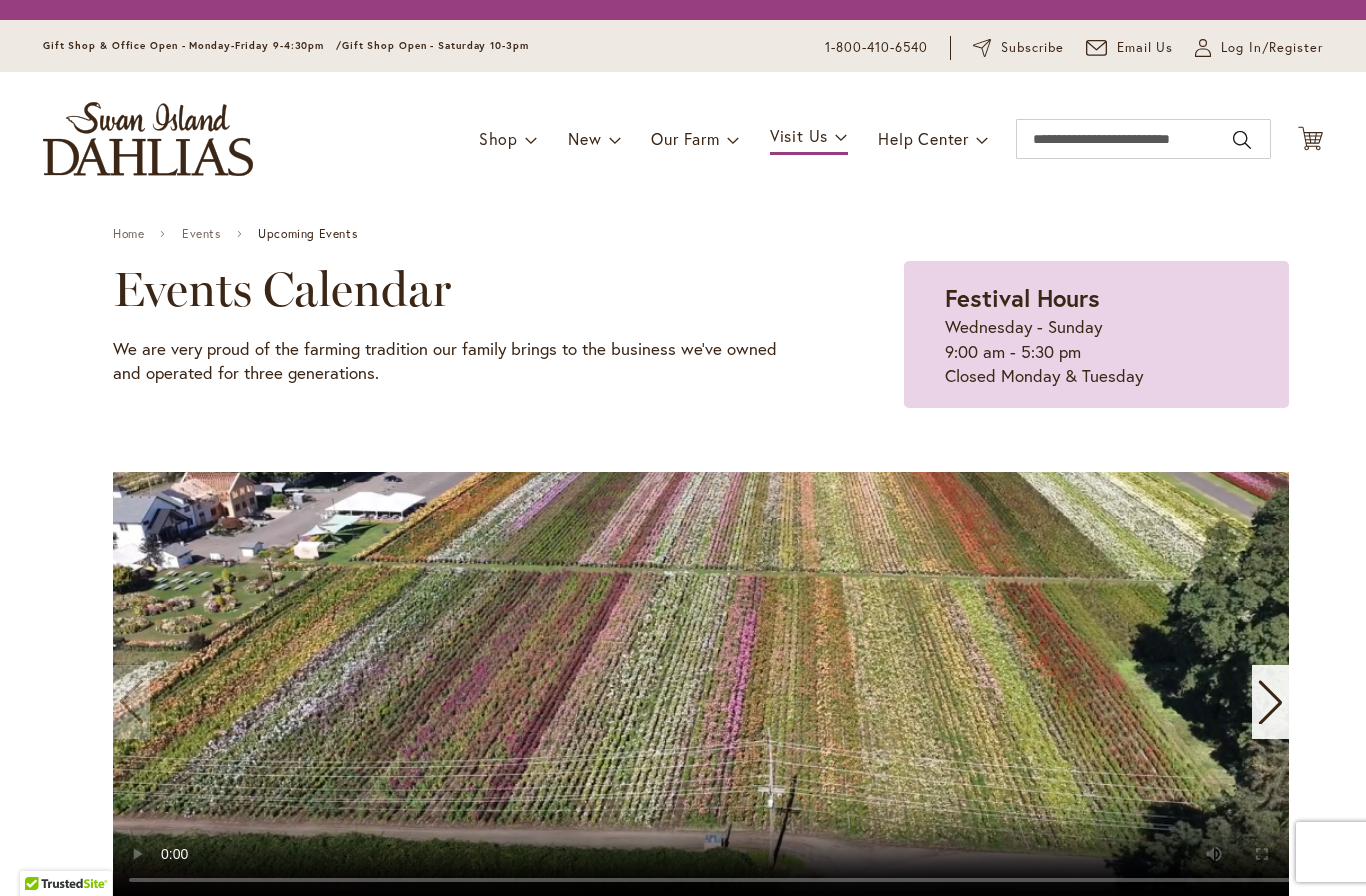 scroll, scrollTop: 0, scrollLeft: 0, axis: both 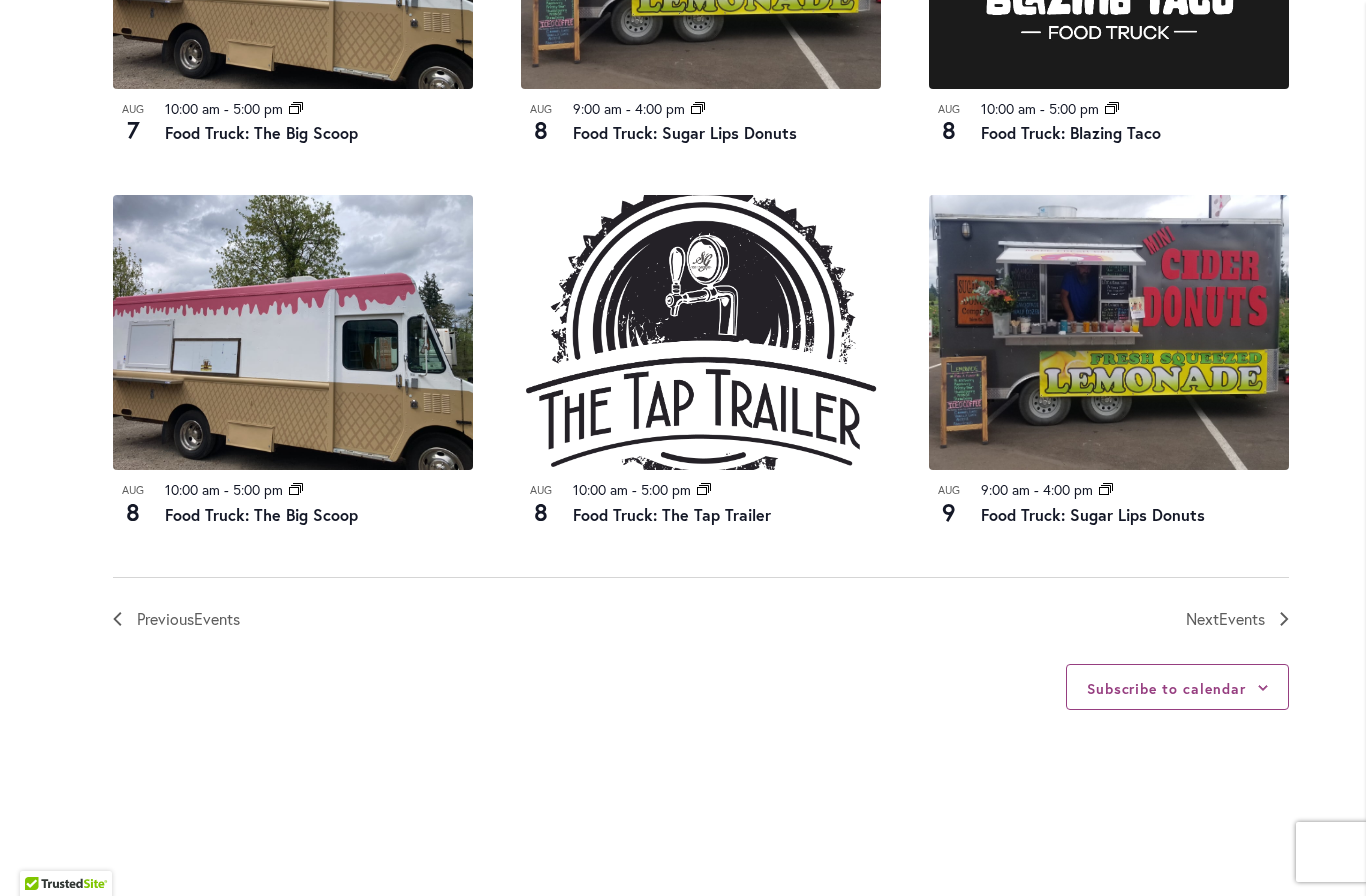 click on "Next  Events" at bounding box center [1237, 619] 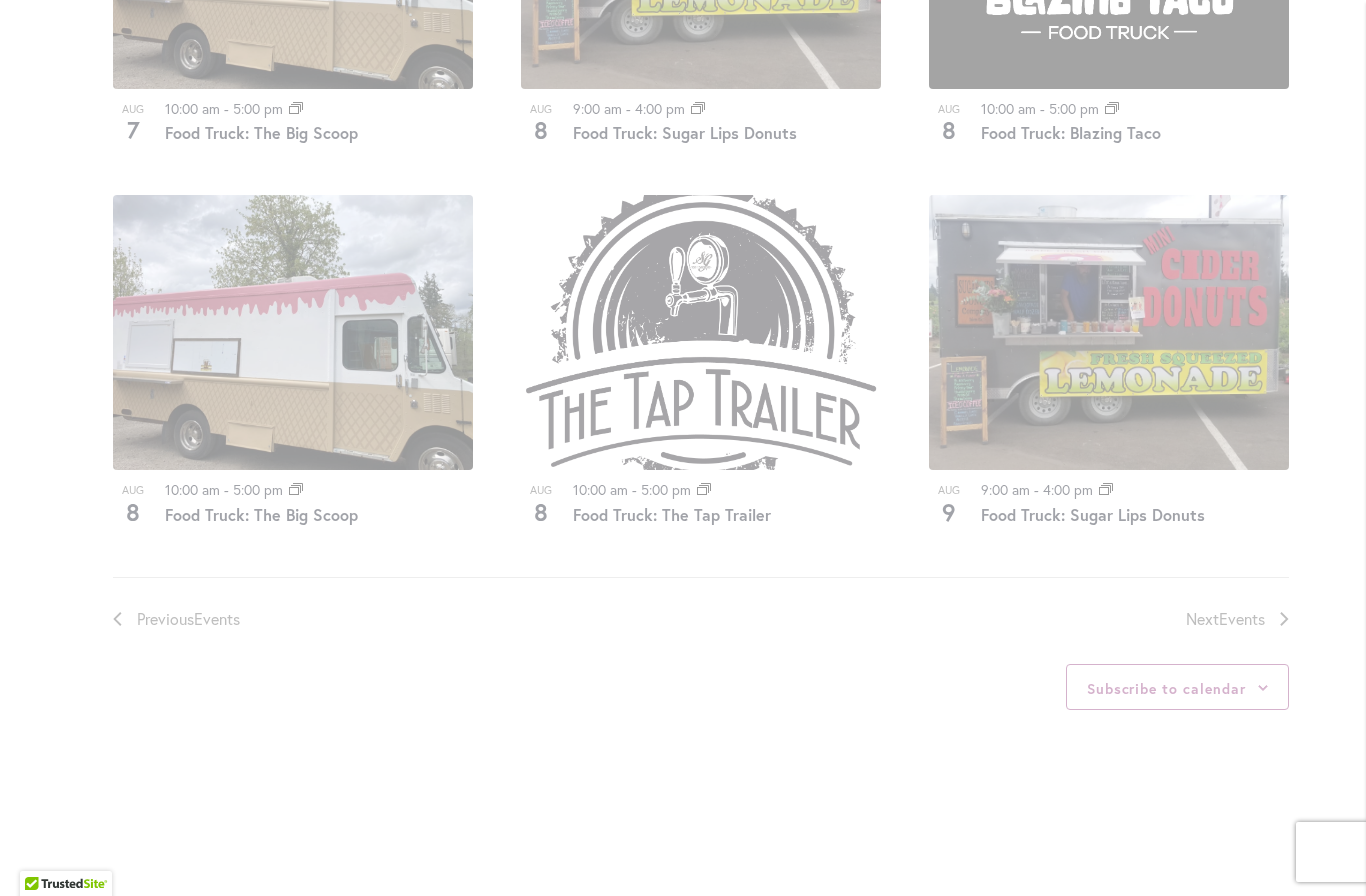 scroll, scrollTop: 952, scrollLeft: 0, axis: vertical 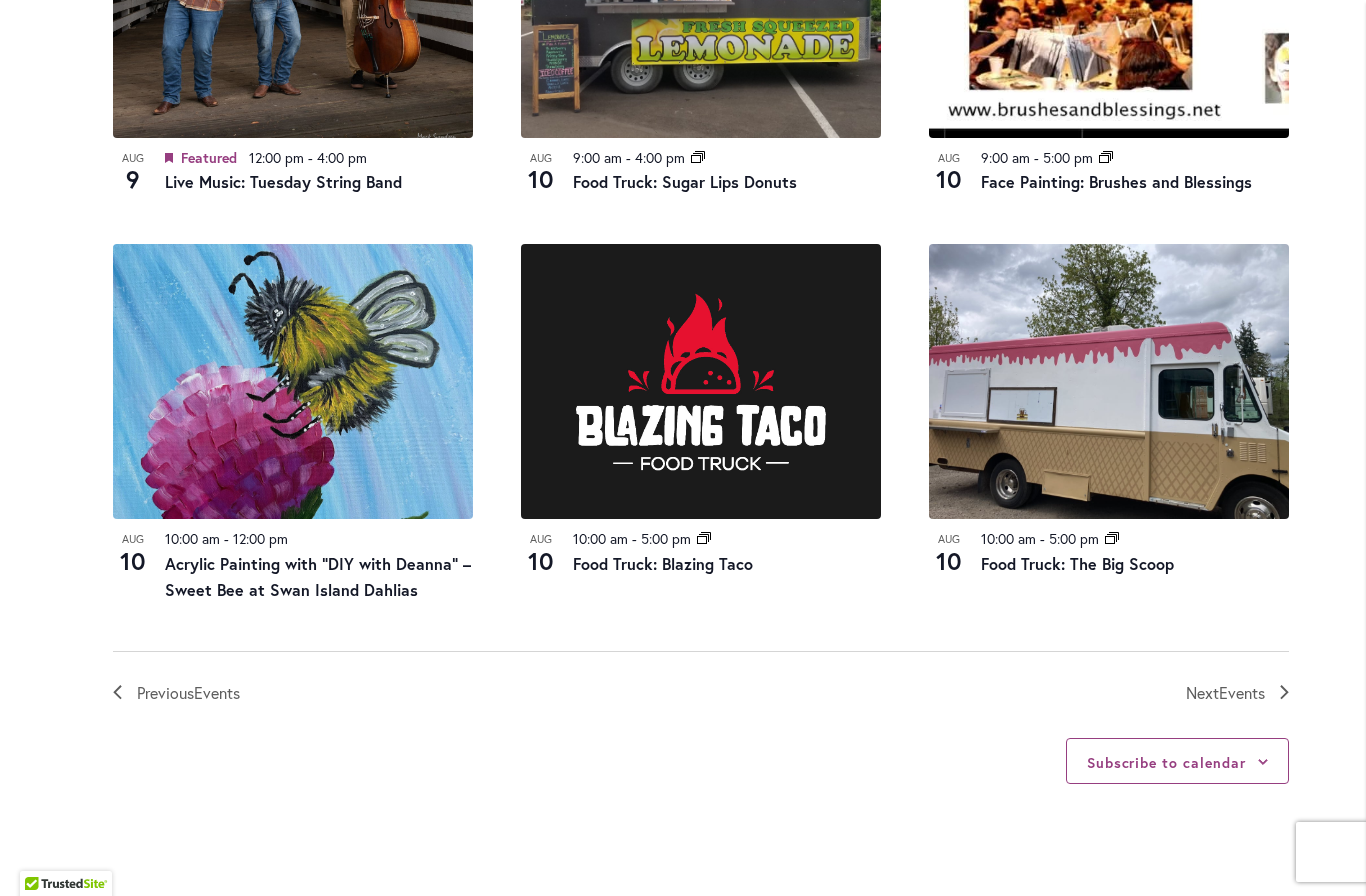 click on "Events" at bounding box center [1242, 692] 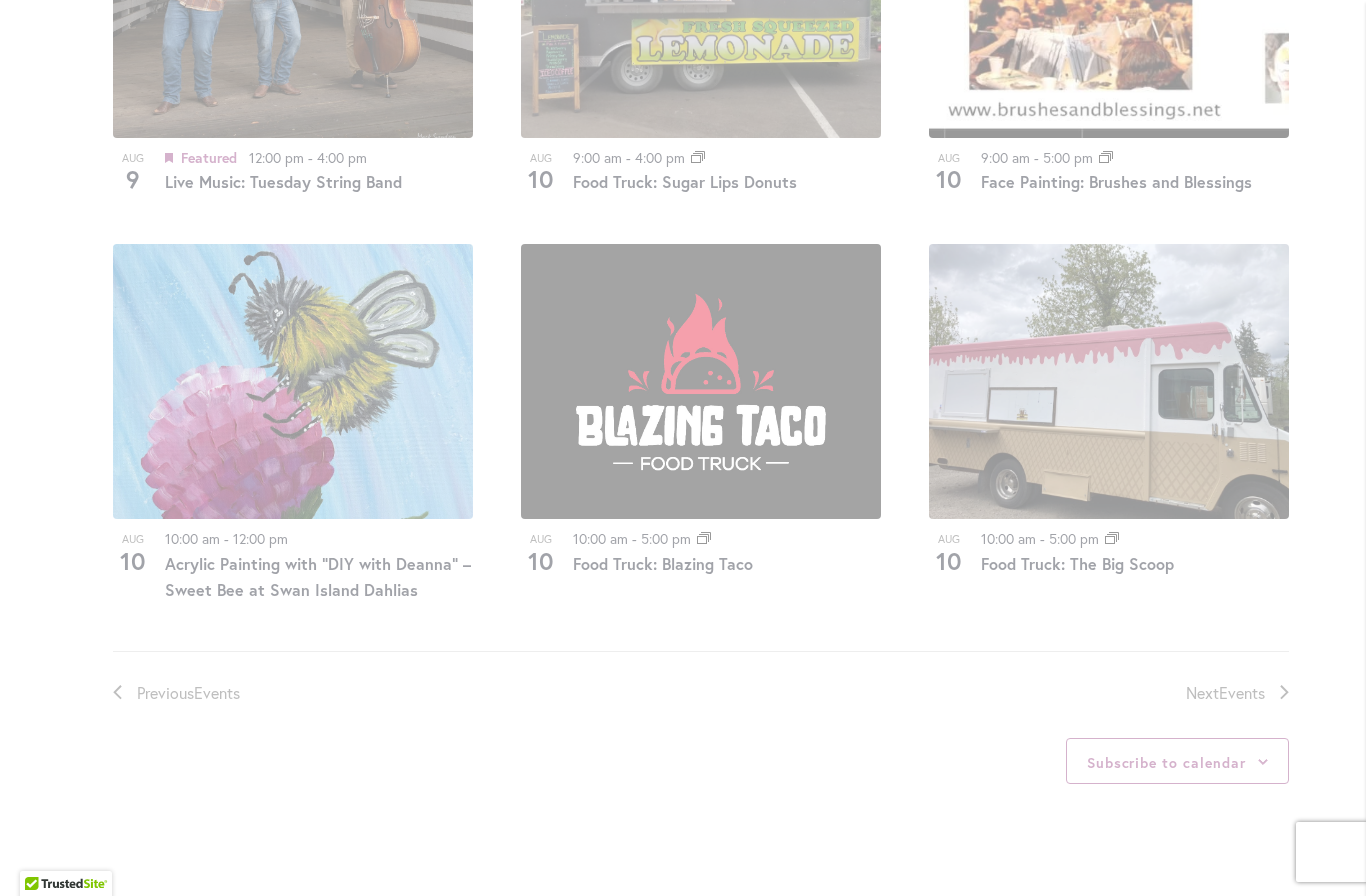 scroll, scrollTop: 952, scrollLeft: 0, axis: vertical 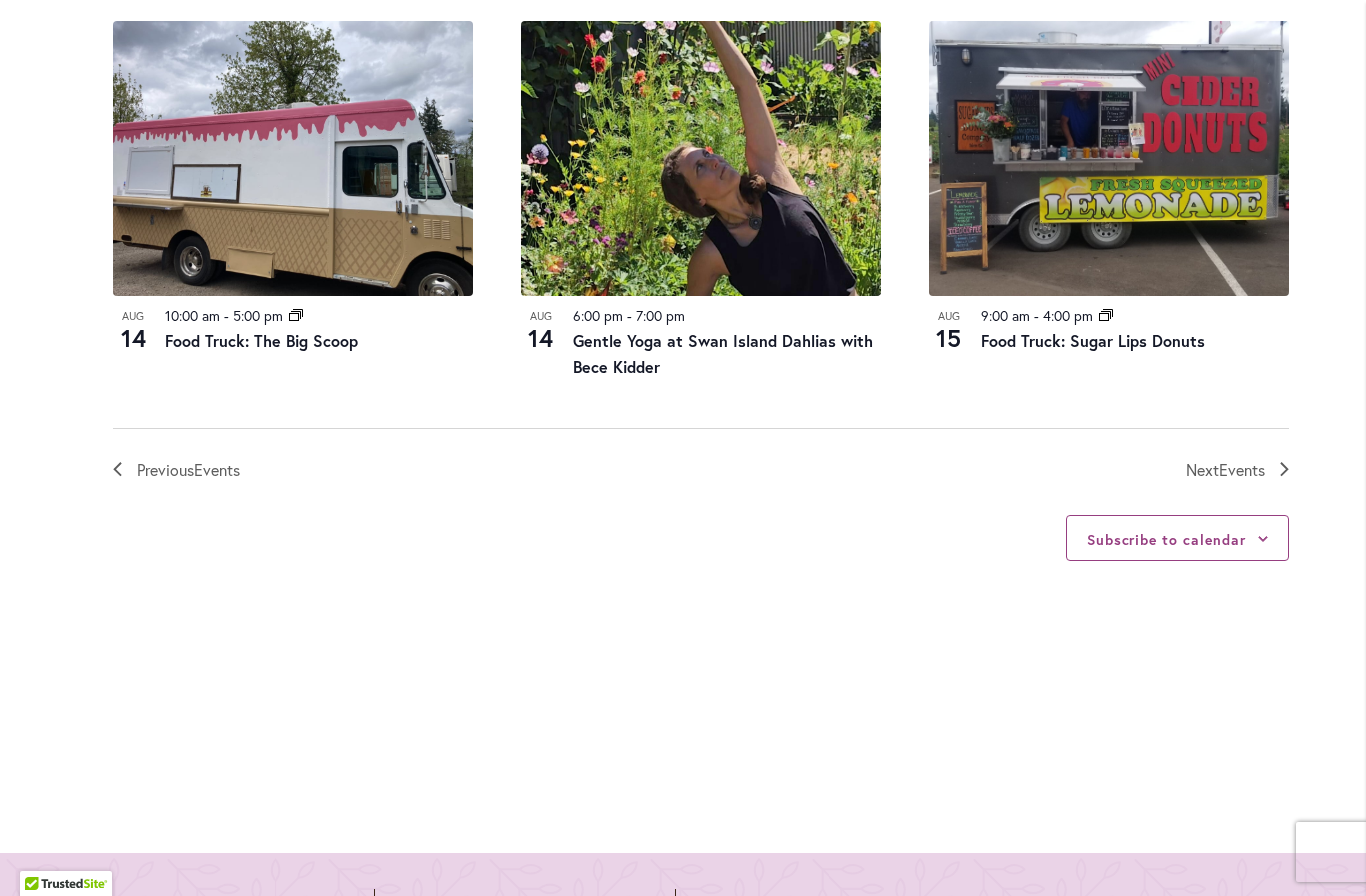 click on "Events" at bounding box center (1242, 469) 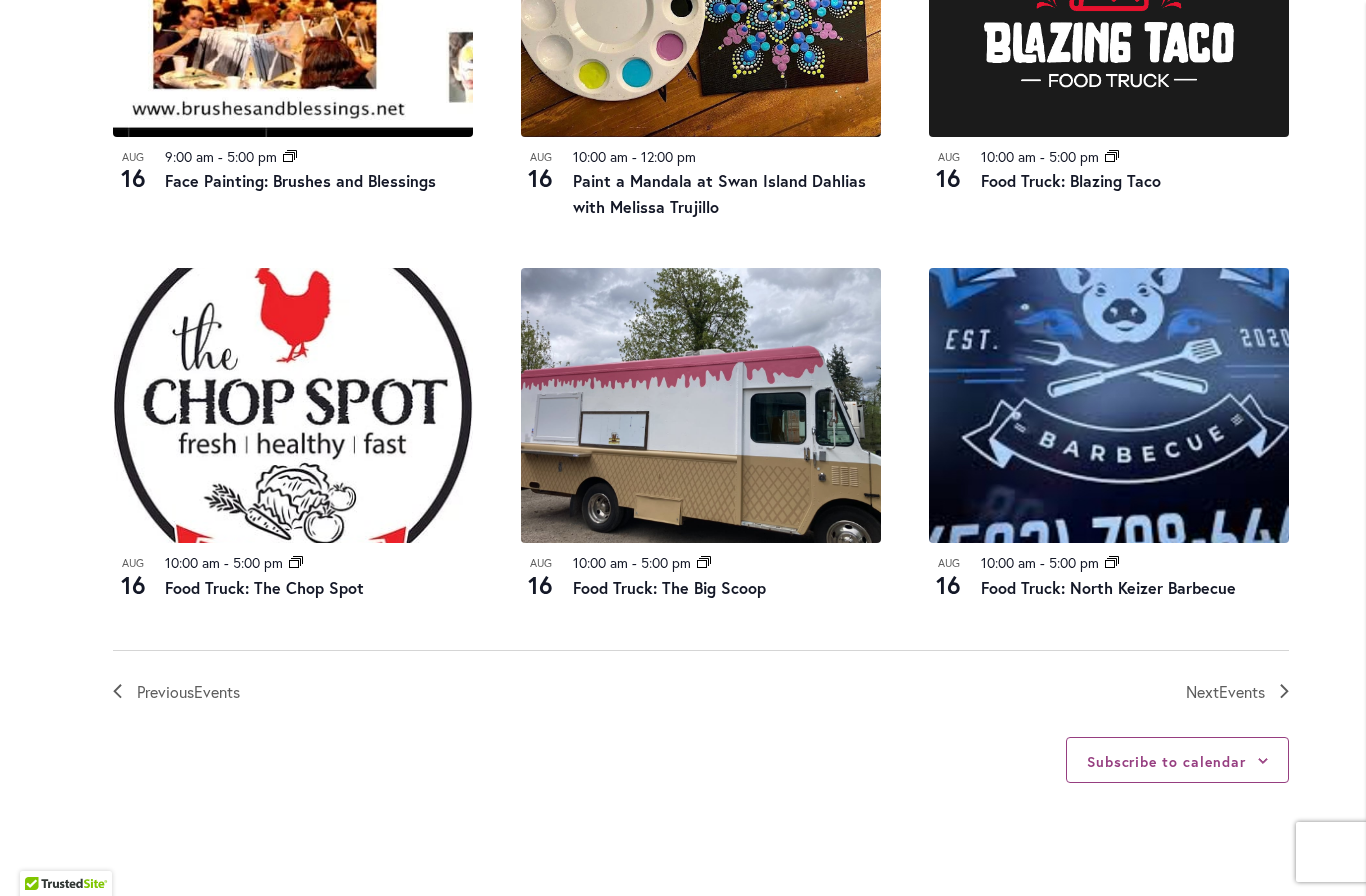 scroll, scrollTop: 2060, scrollLeft: 0, axis: vertical 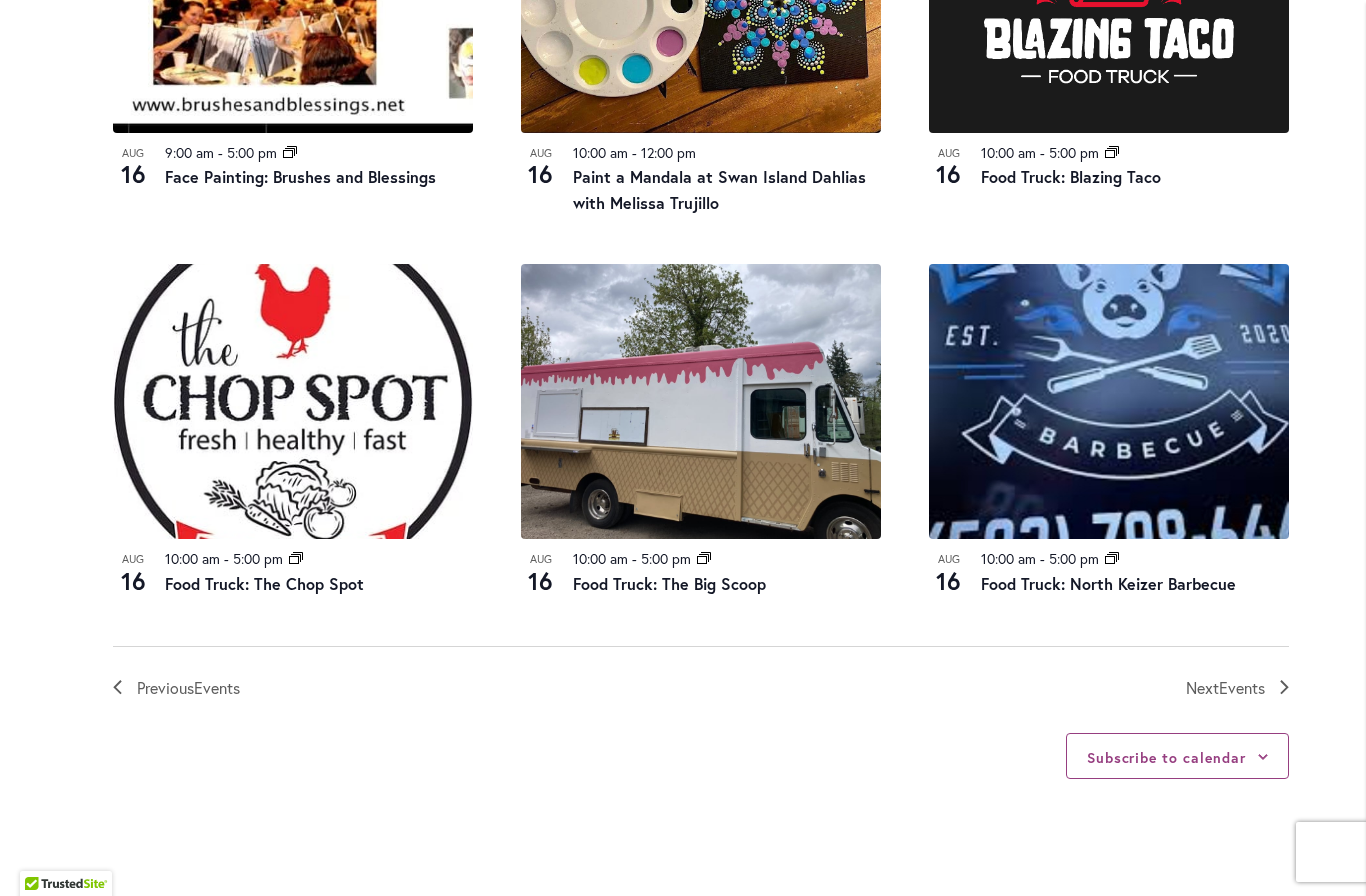 click on "Events" at bounding box center [1242, 687] 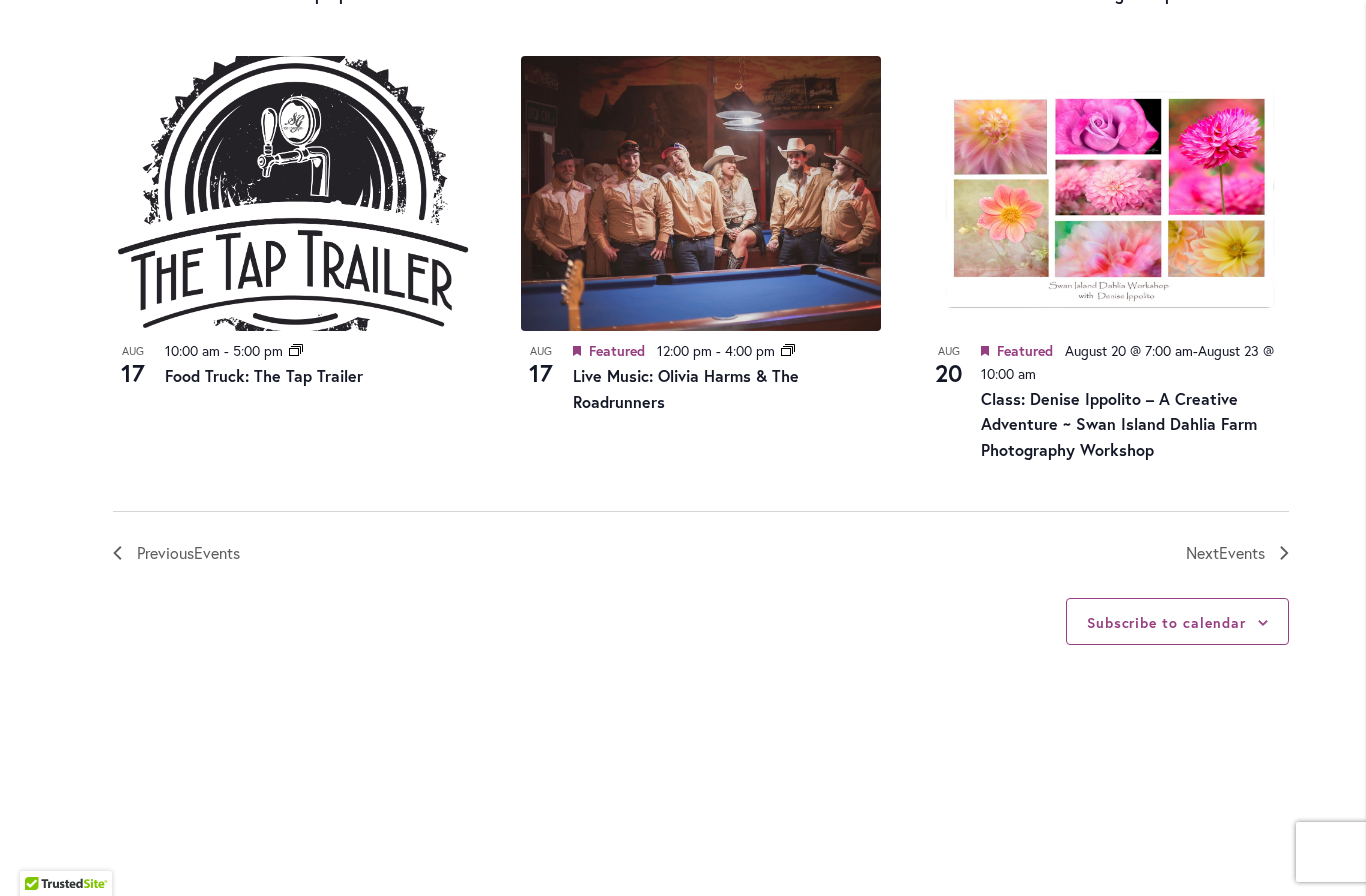 scroll, scrollTop: 2243, scrollLeft: 0, axis: vertical 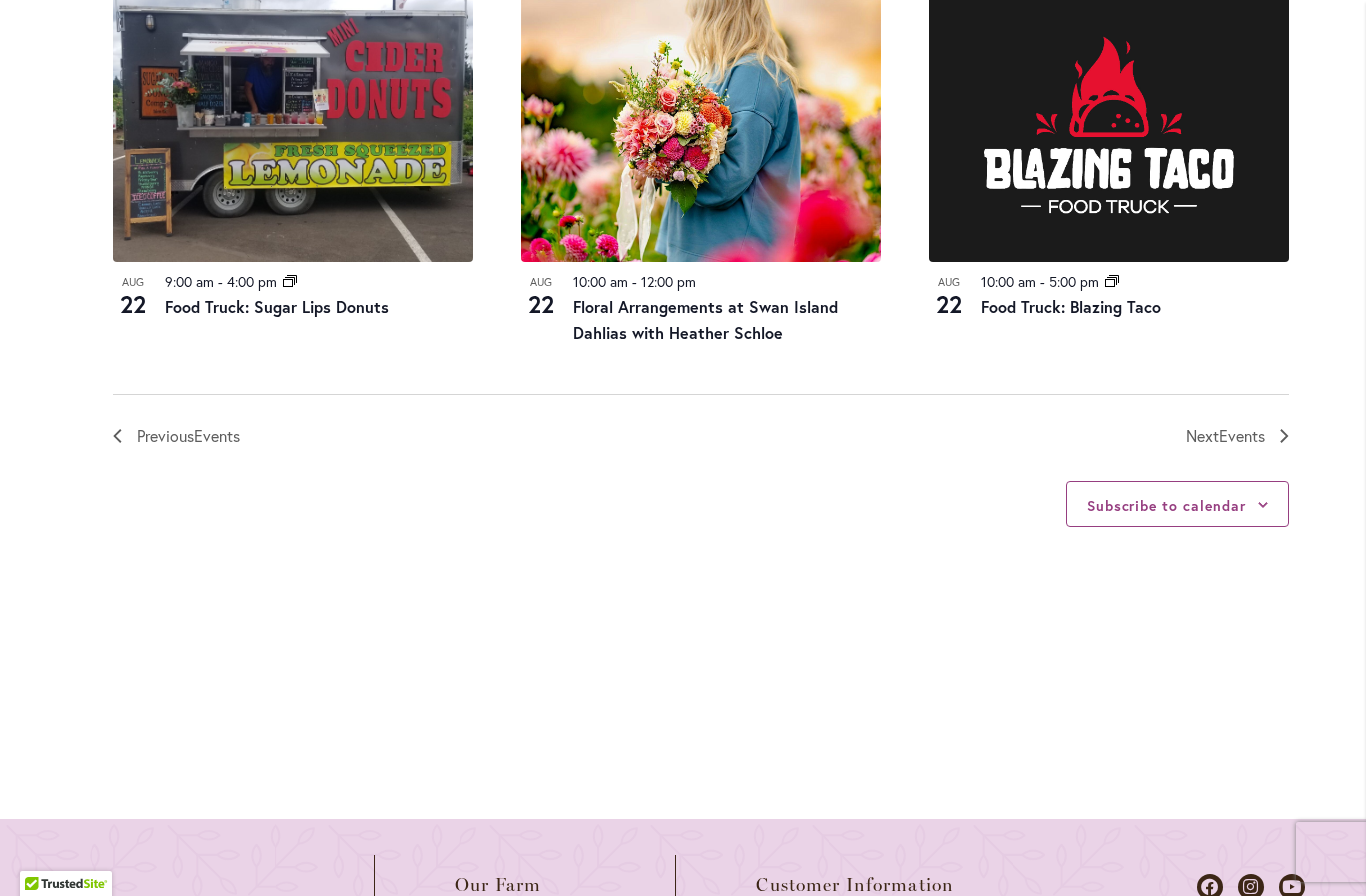 click on "Events" at bounding box center (1242, 435) 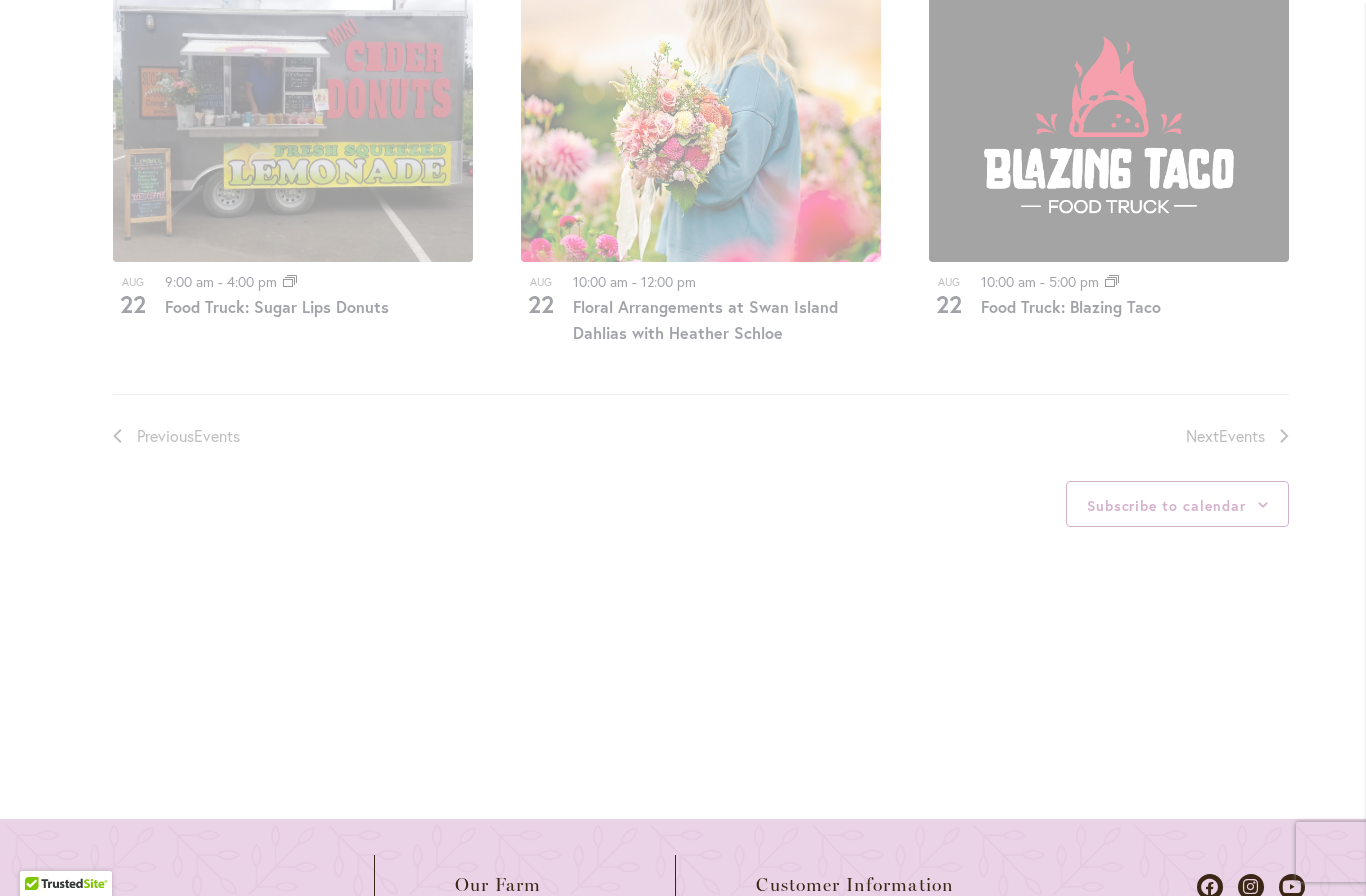 scroll, scrollTop: 952, scrollLeft: 0, axis: vertical 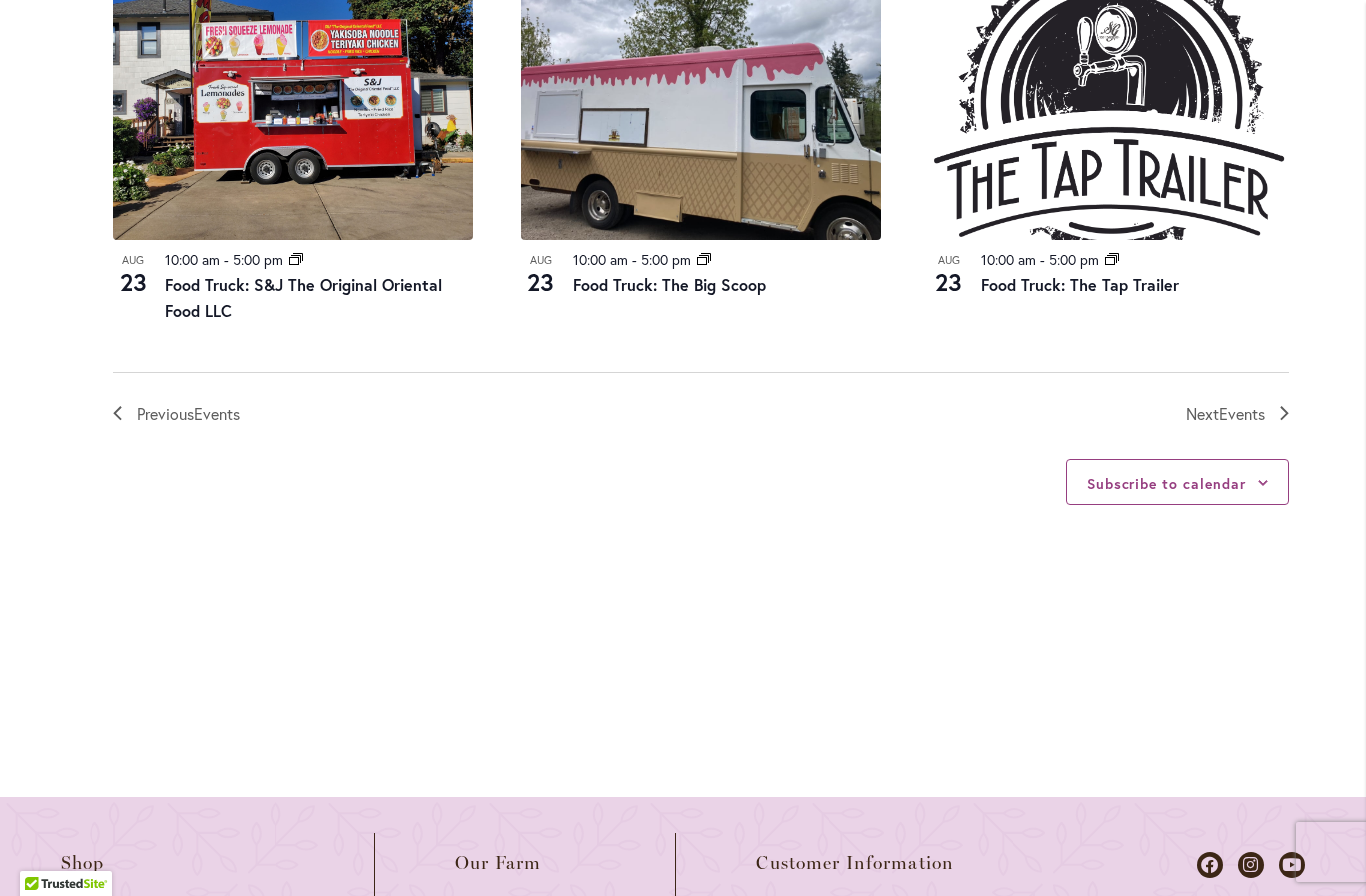 click on "Events" at bounding box center (1242, 413) 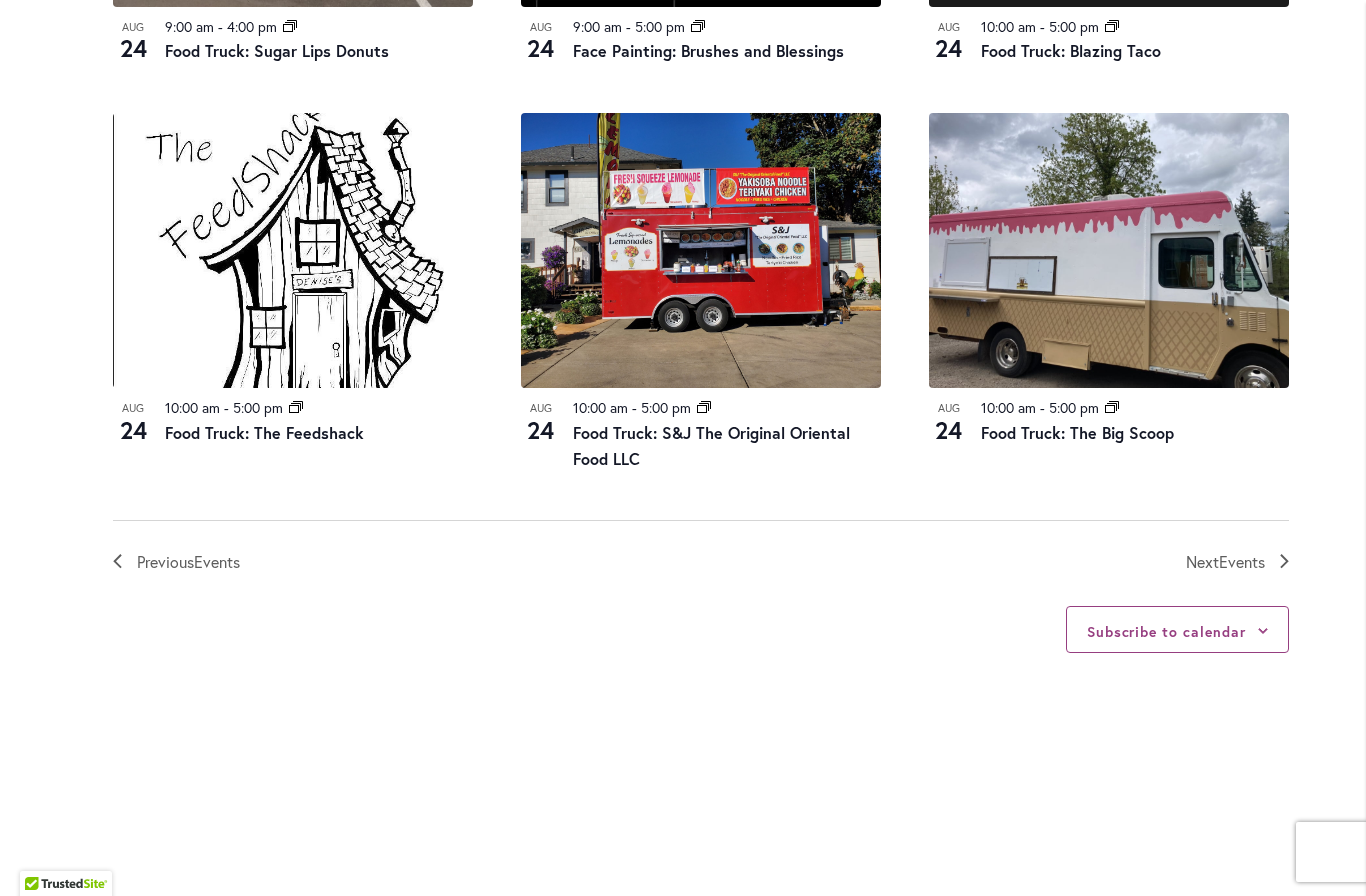 scroll, scrollTop: 2393, scrollLeft: 0, axis: vertical 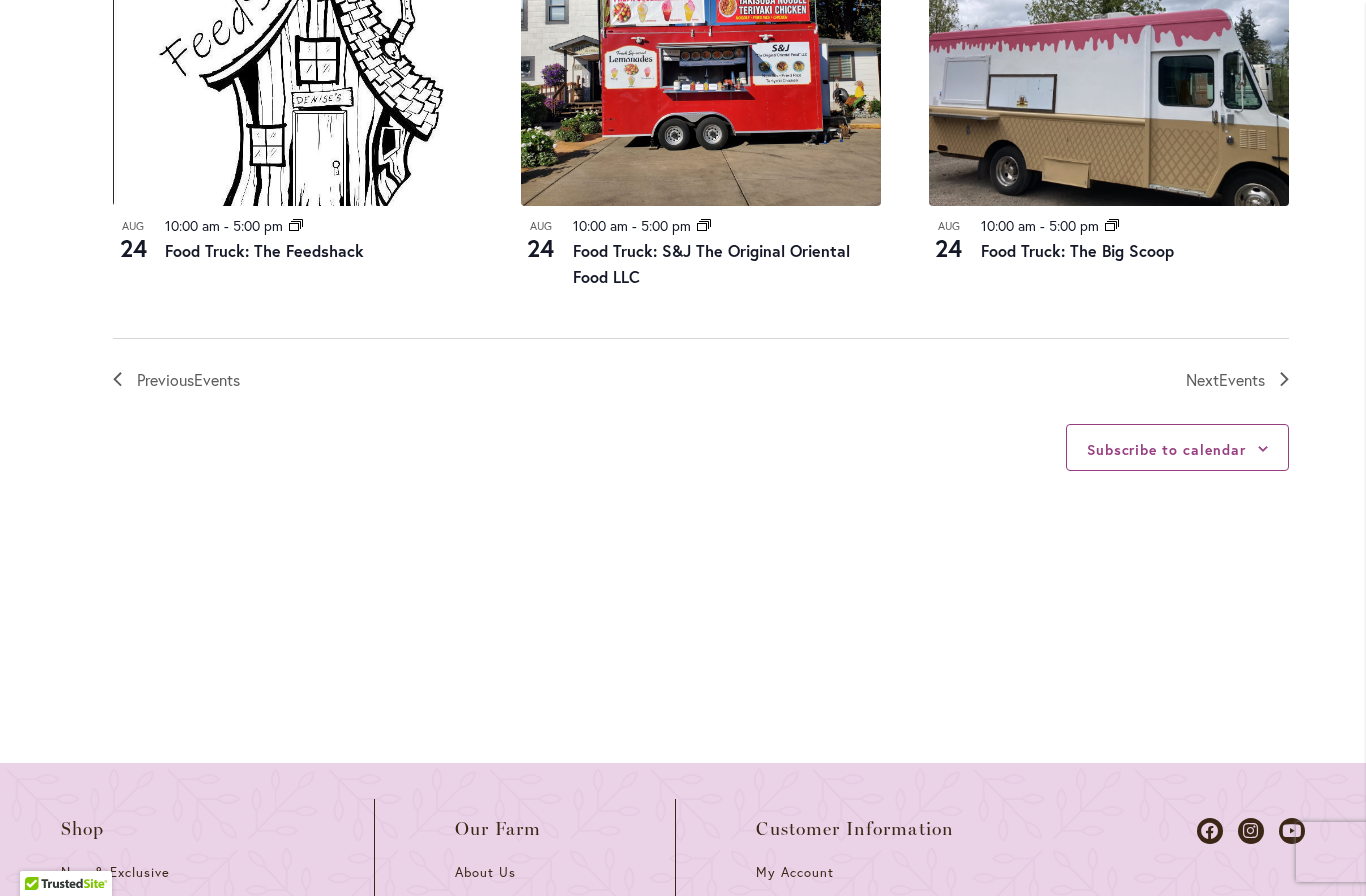 click on "Events" at bounding box center (1242, 379) 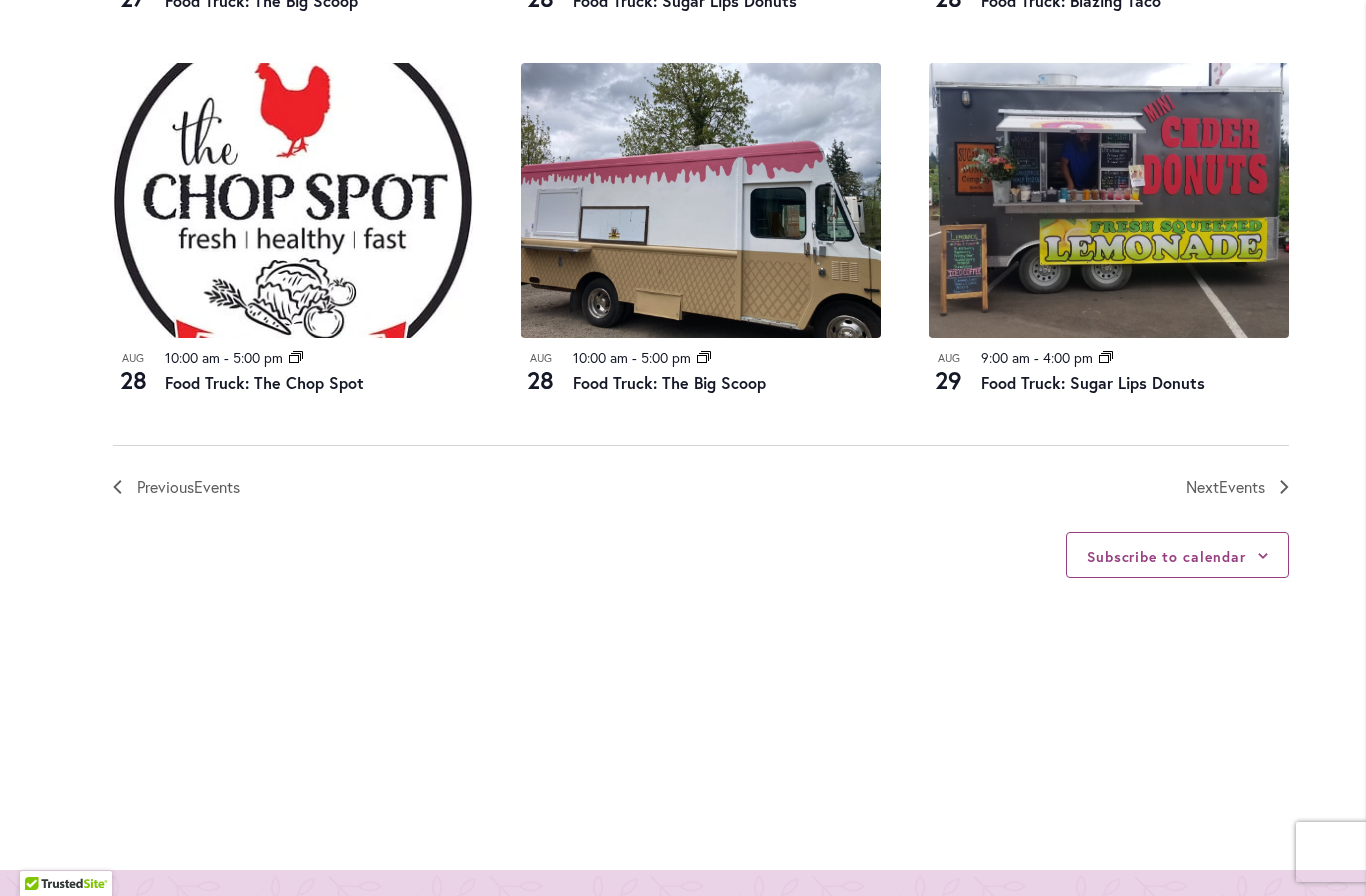 click on "Next  Events" at bounding box center [1237, 487] 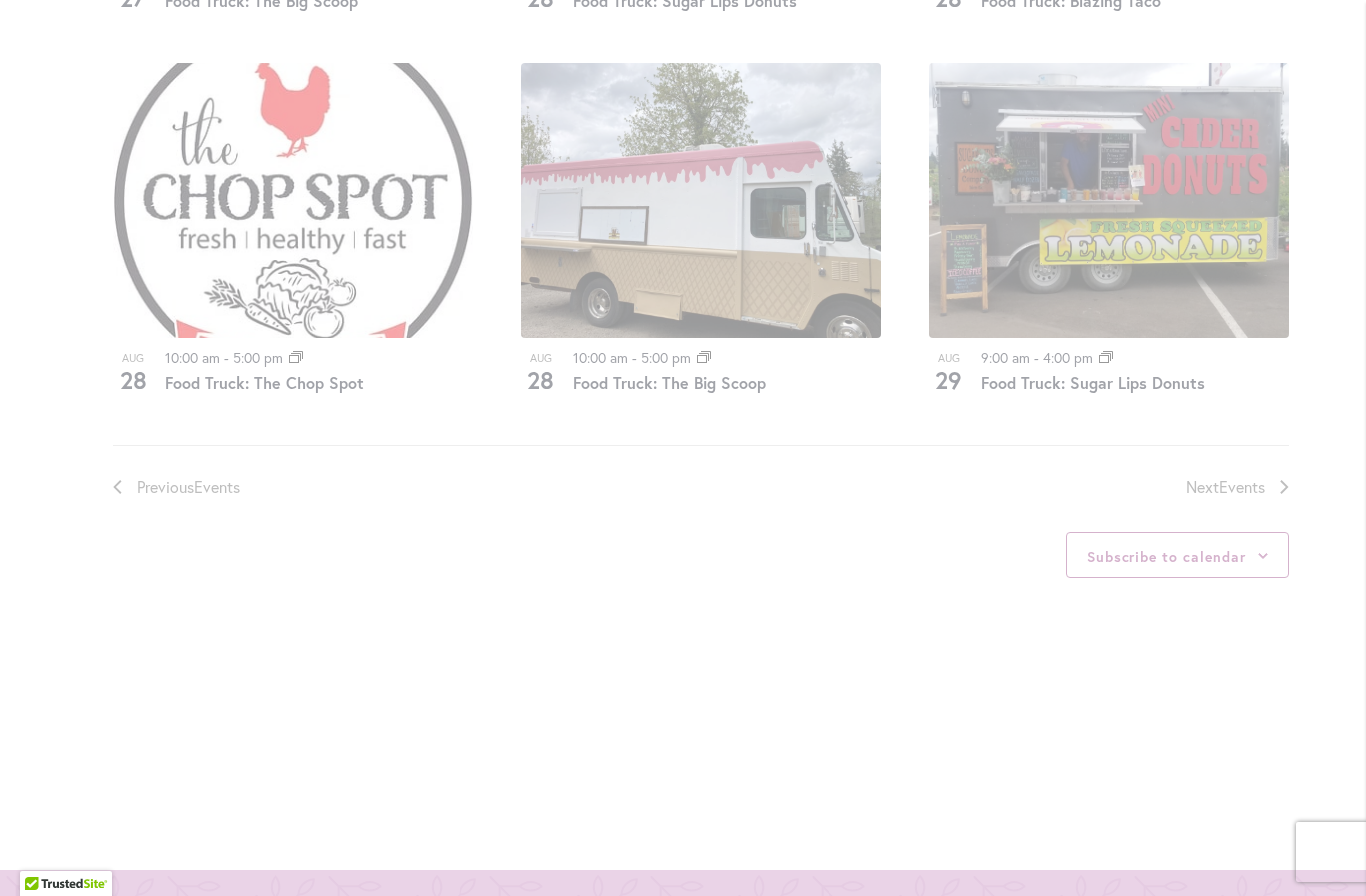 scroll, scrollTop: 952, scrollLeft: 0, axis: vertical 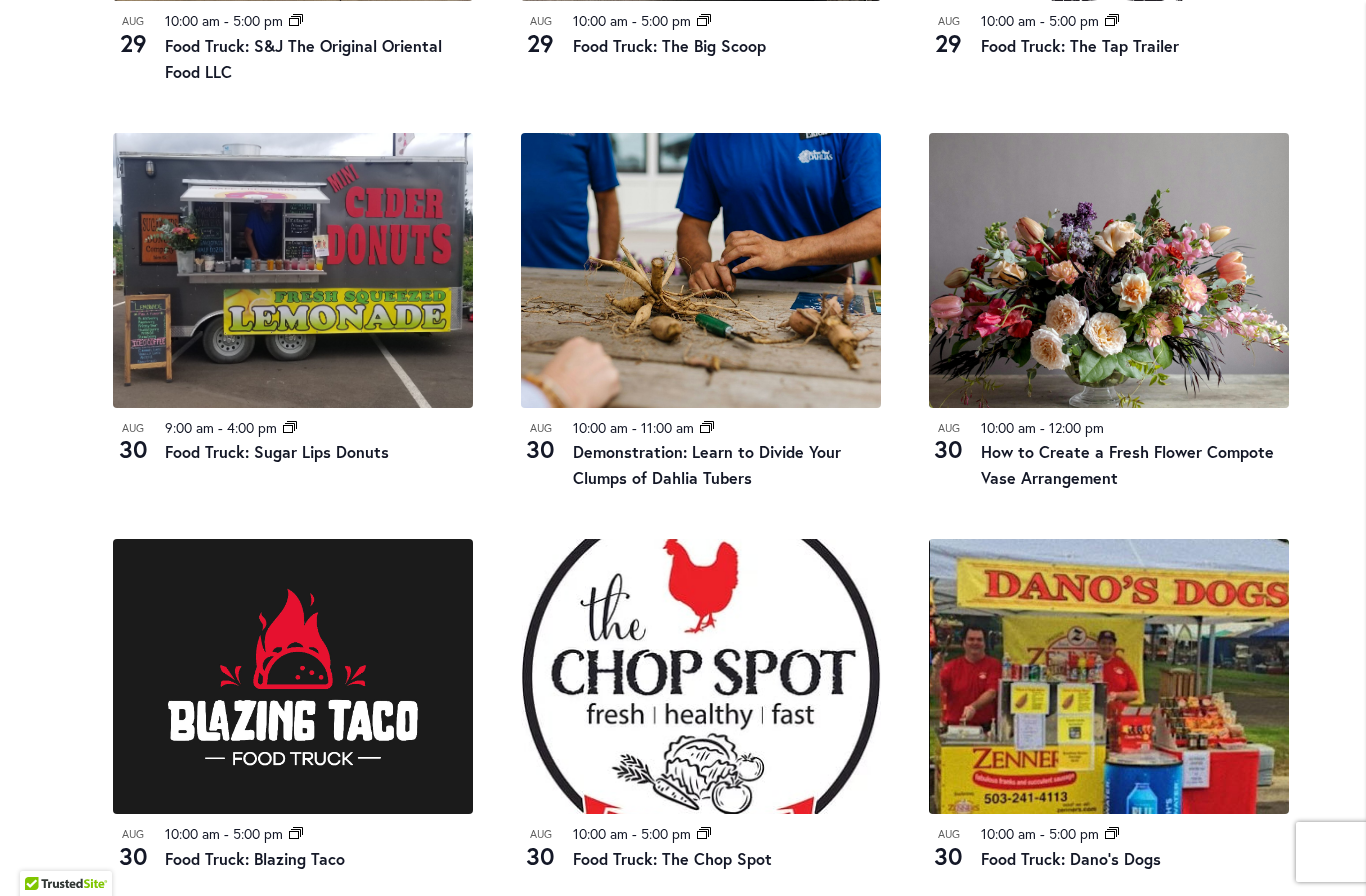 click at bounding box center (1109, 270) 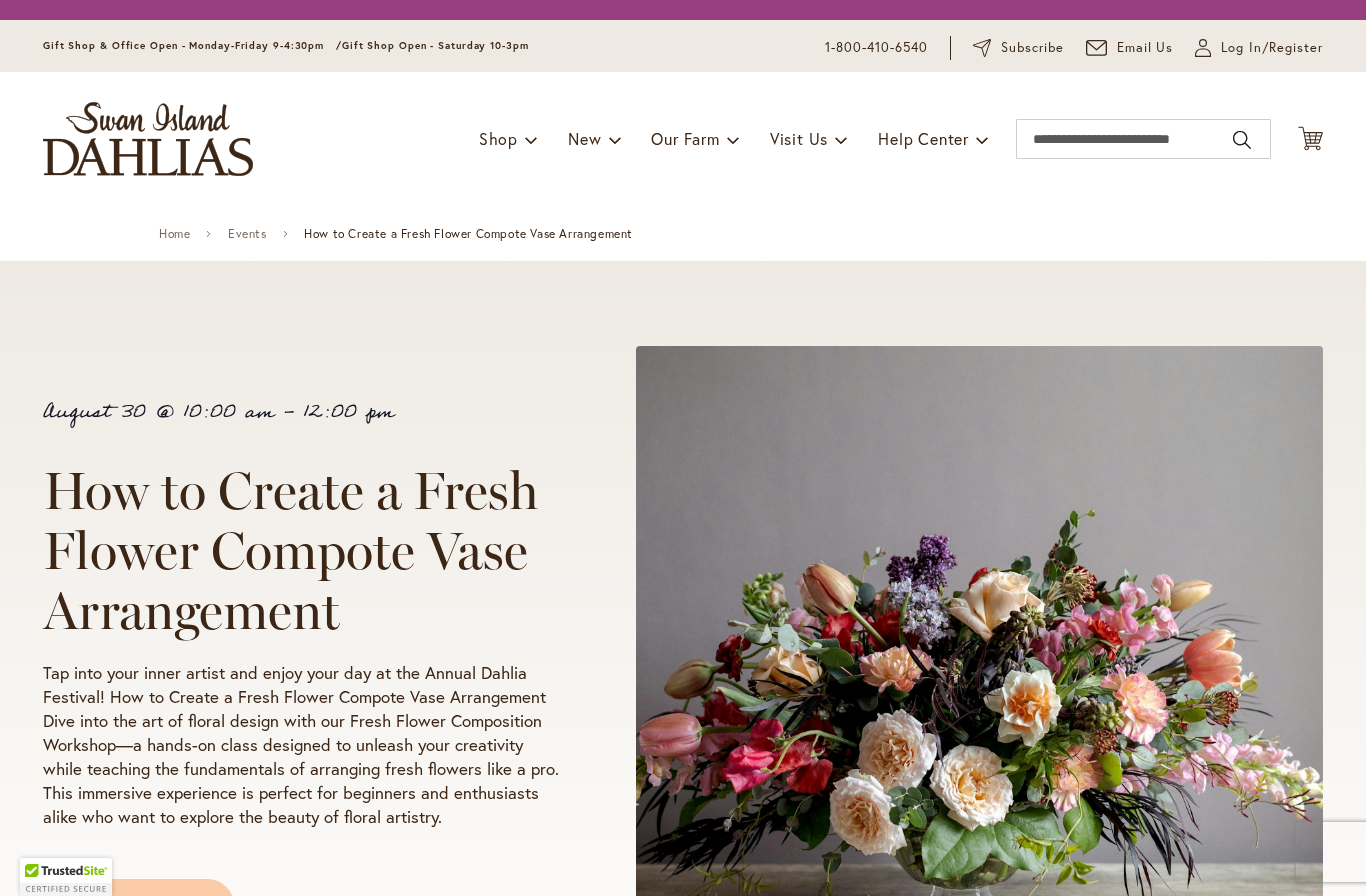 scroll, scrollTop: 0, scrollLeft: 0, axis: both 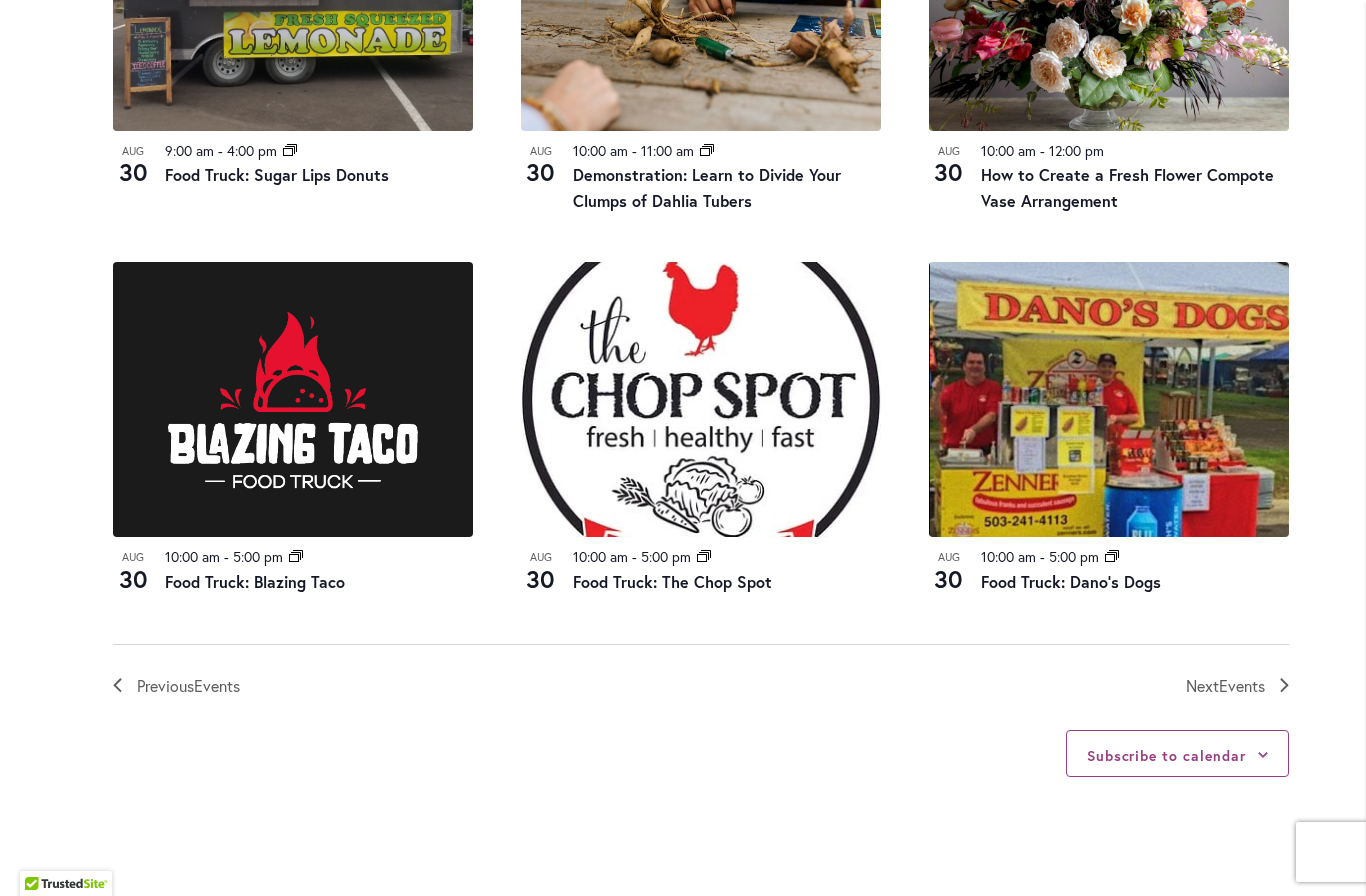 click on "12 events found.
Home       Events     Upcoming Events
Events Calendar
We are very proud of the farming tradition our family brings to the business we've owned and operated for three generations.
Festival Hours
Wednesday - Sunday 9:00 am - 5:30 pm Closed Monday & Tuesday
Events Search and Views Navigation
Search
Enter Keyword. Search for Events by Keyword.
Find Events
Event Views Navigation
Photo
List
Month
Photo
Week" at bounding box center [701, -437] 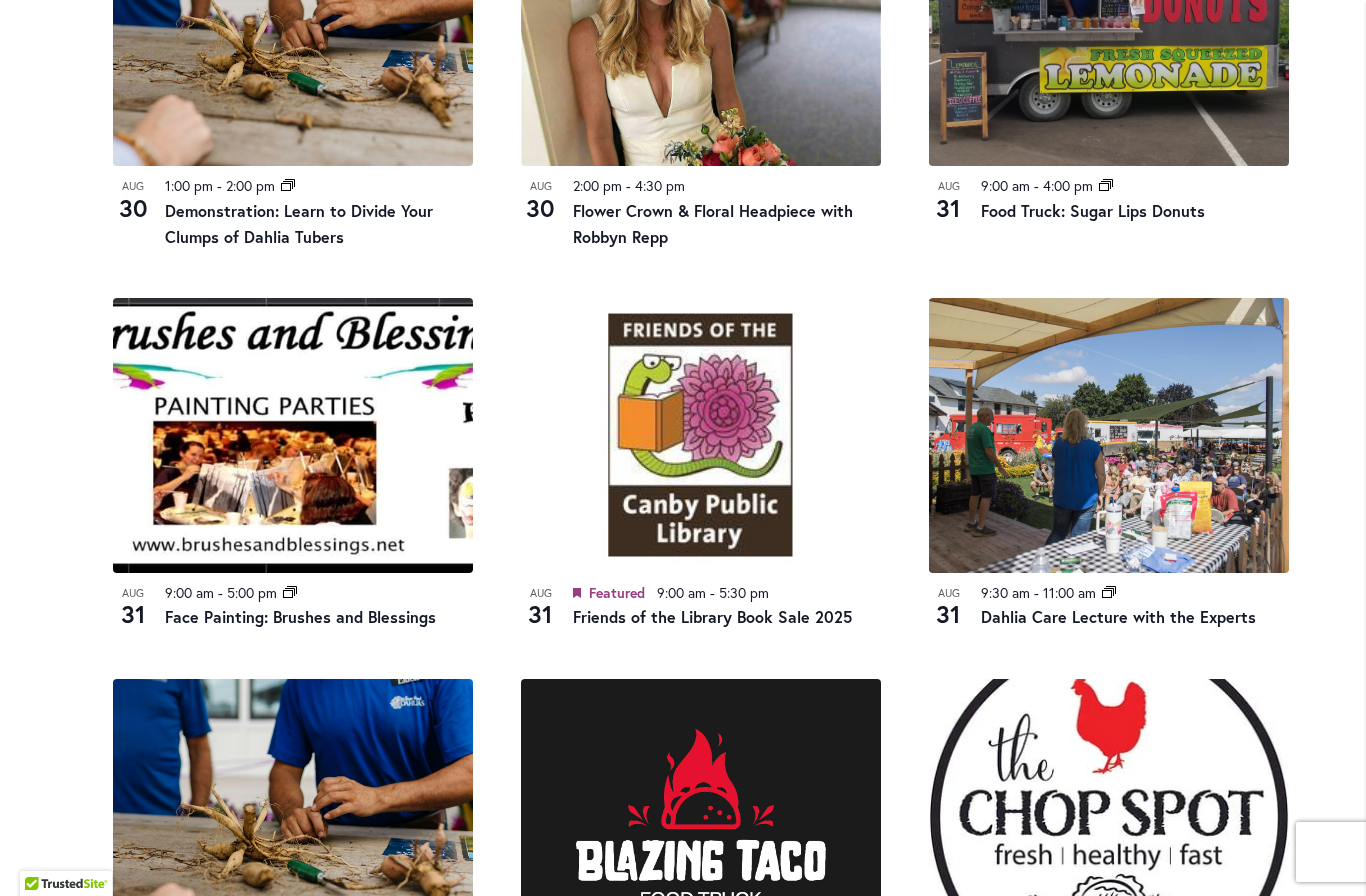 scroll, scrollTop: 1650, scrollLeft: 0, axis: vertical 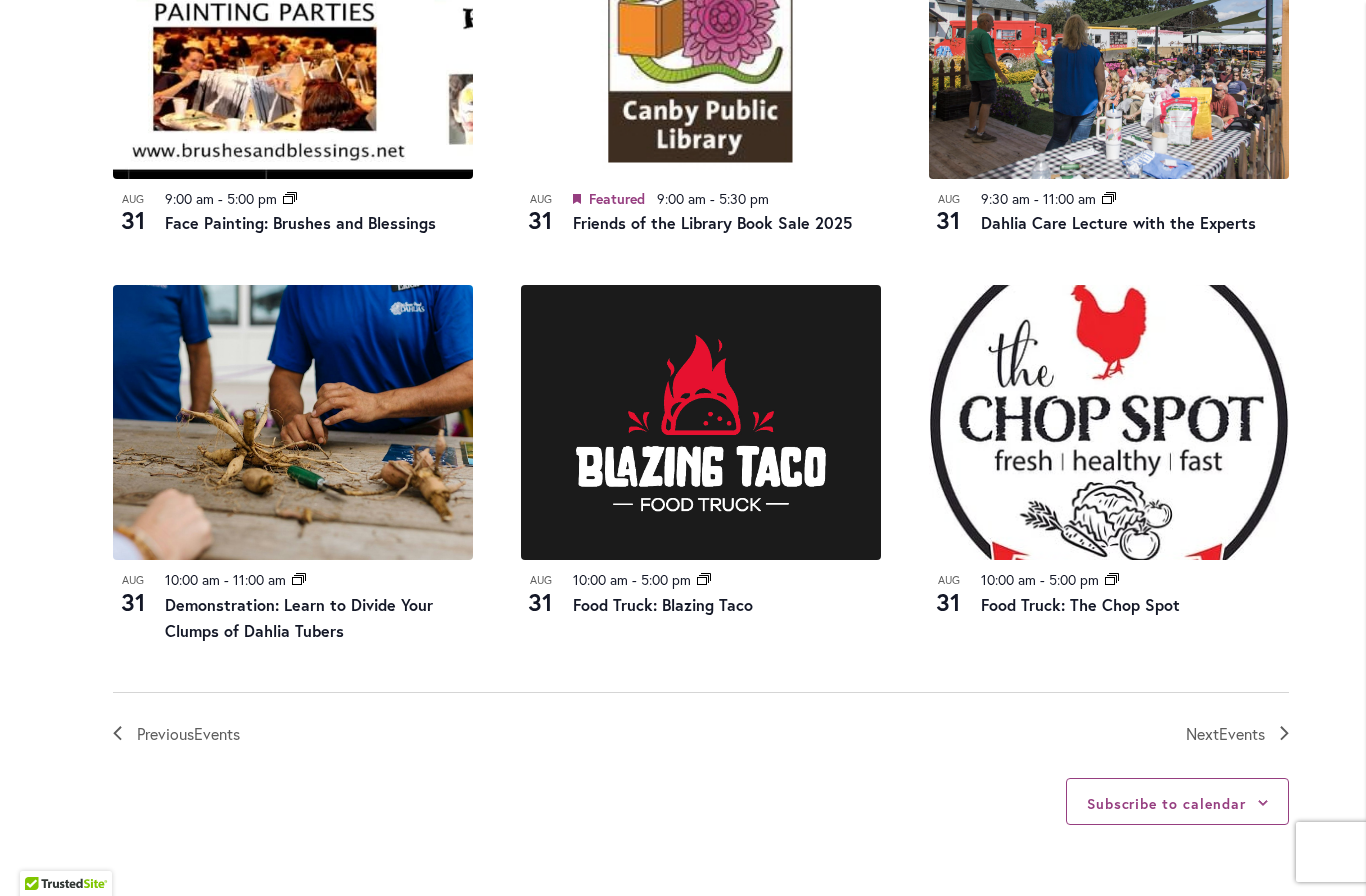 click on "Events" at bounding box center [1242, 733] 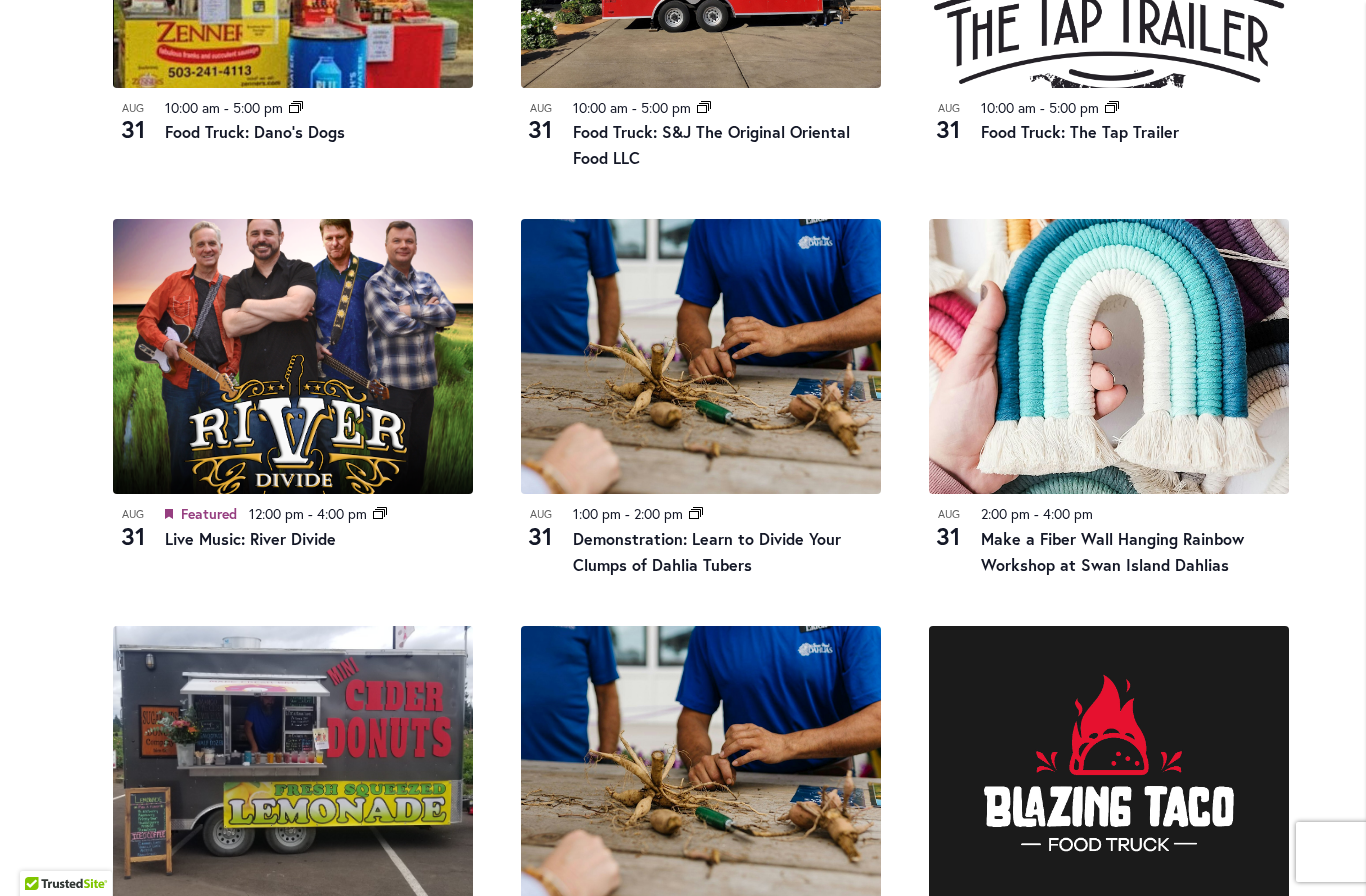 scroll, scrollTop: 1320, scrollLeft: 0, axis: vertical 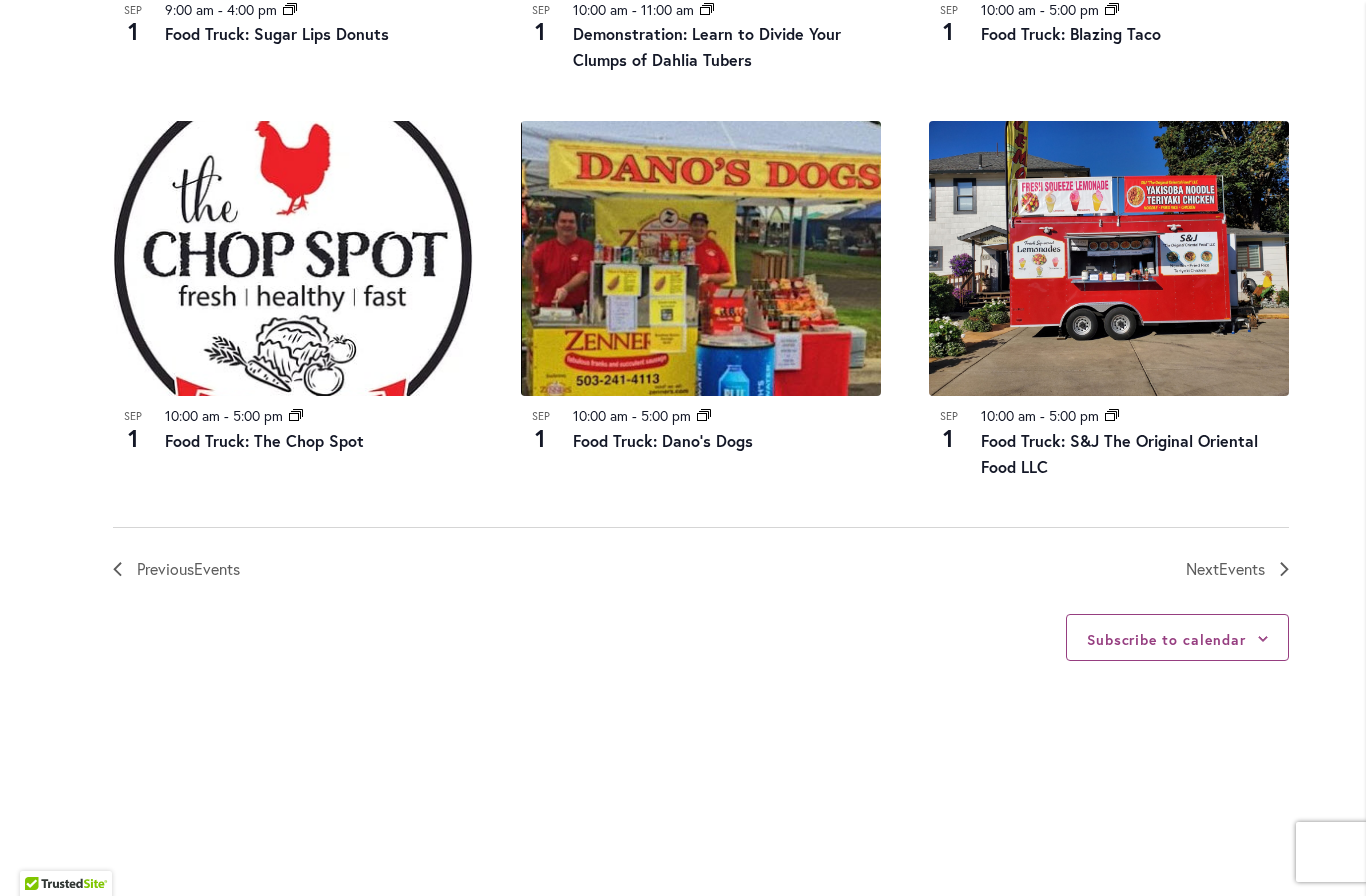 click on "Events" at bounding box center [1242, 568] 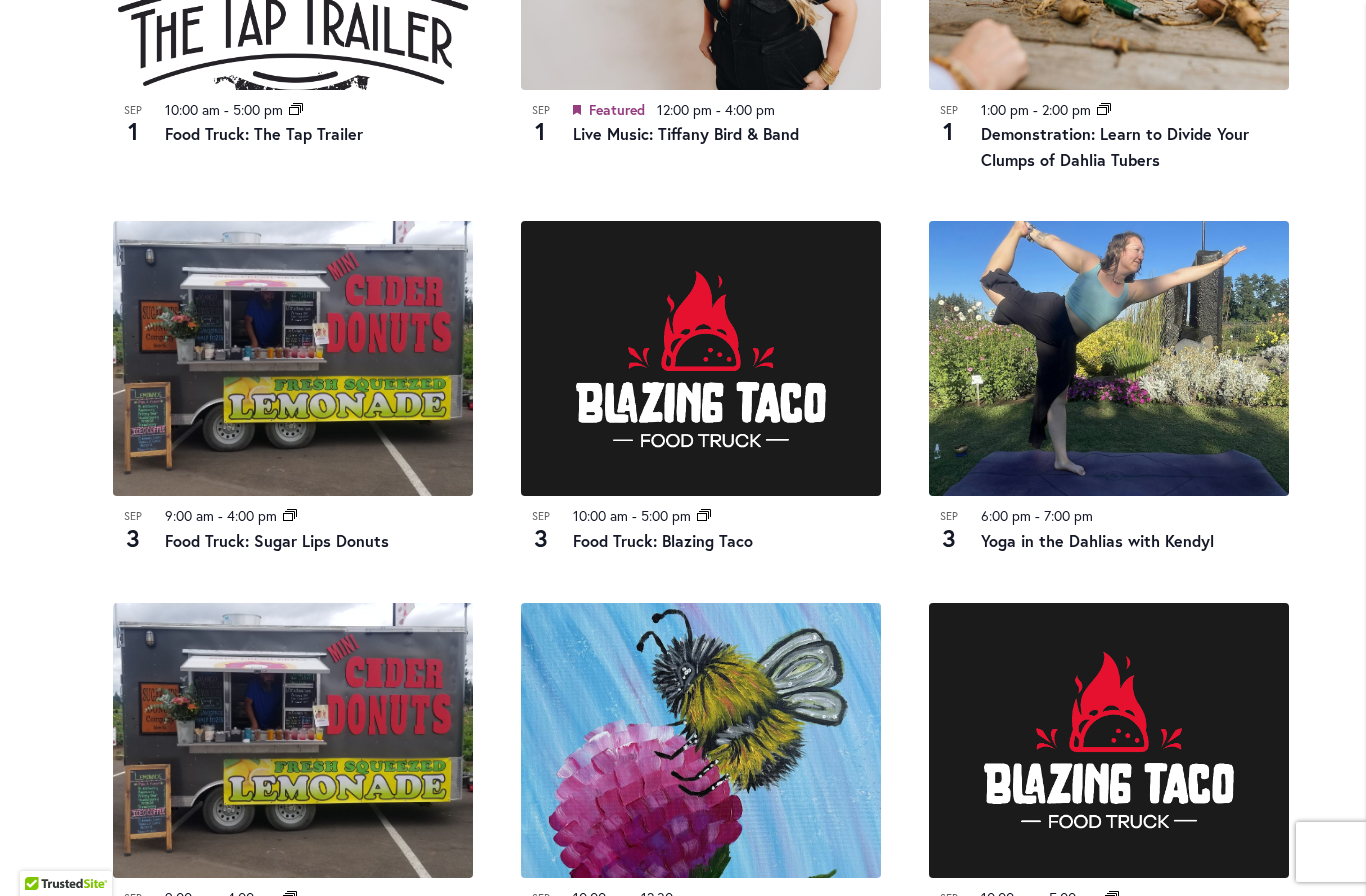 scroll, scrollTop: 1126, scrollLeft: 0, axis: vertical 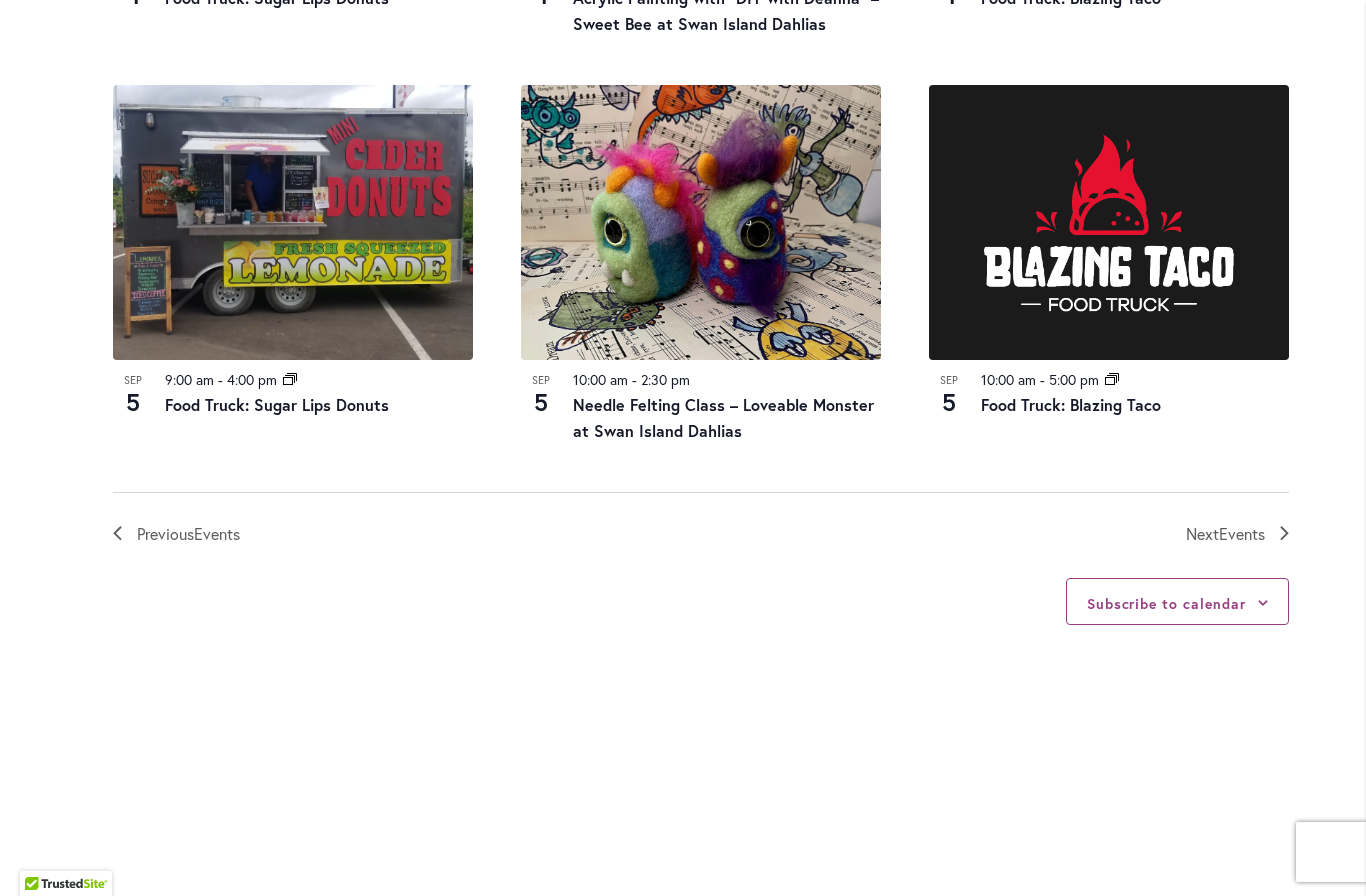 click on "Events" at bounding box center (1242, 533) 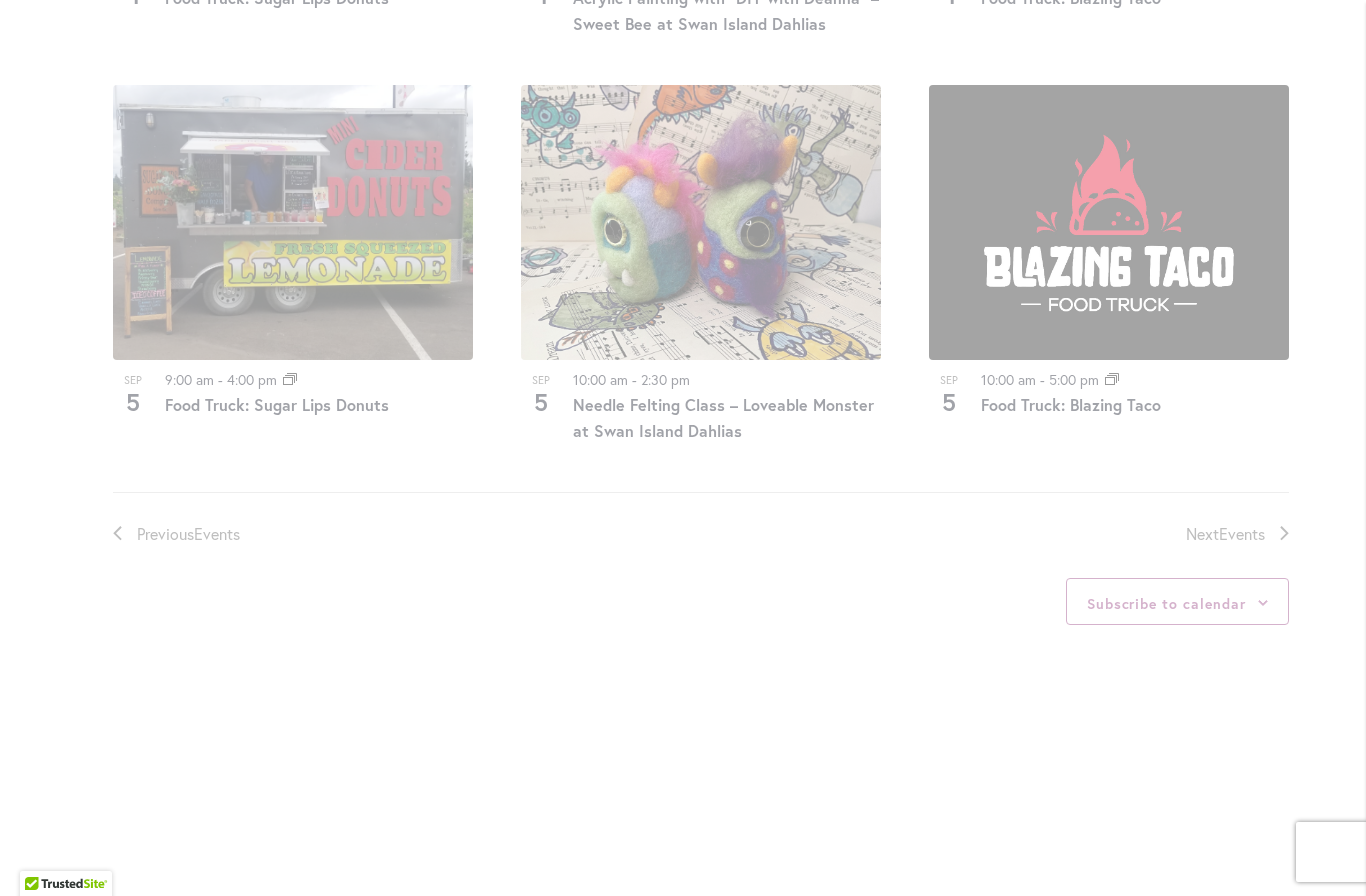 scroll, scrollTop: 952, scrollLeft: 0, axis: vertical 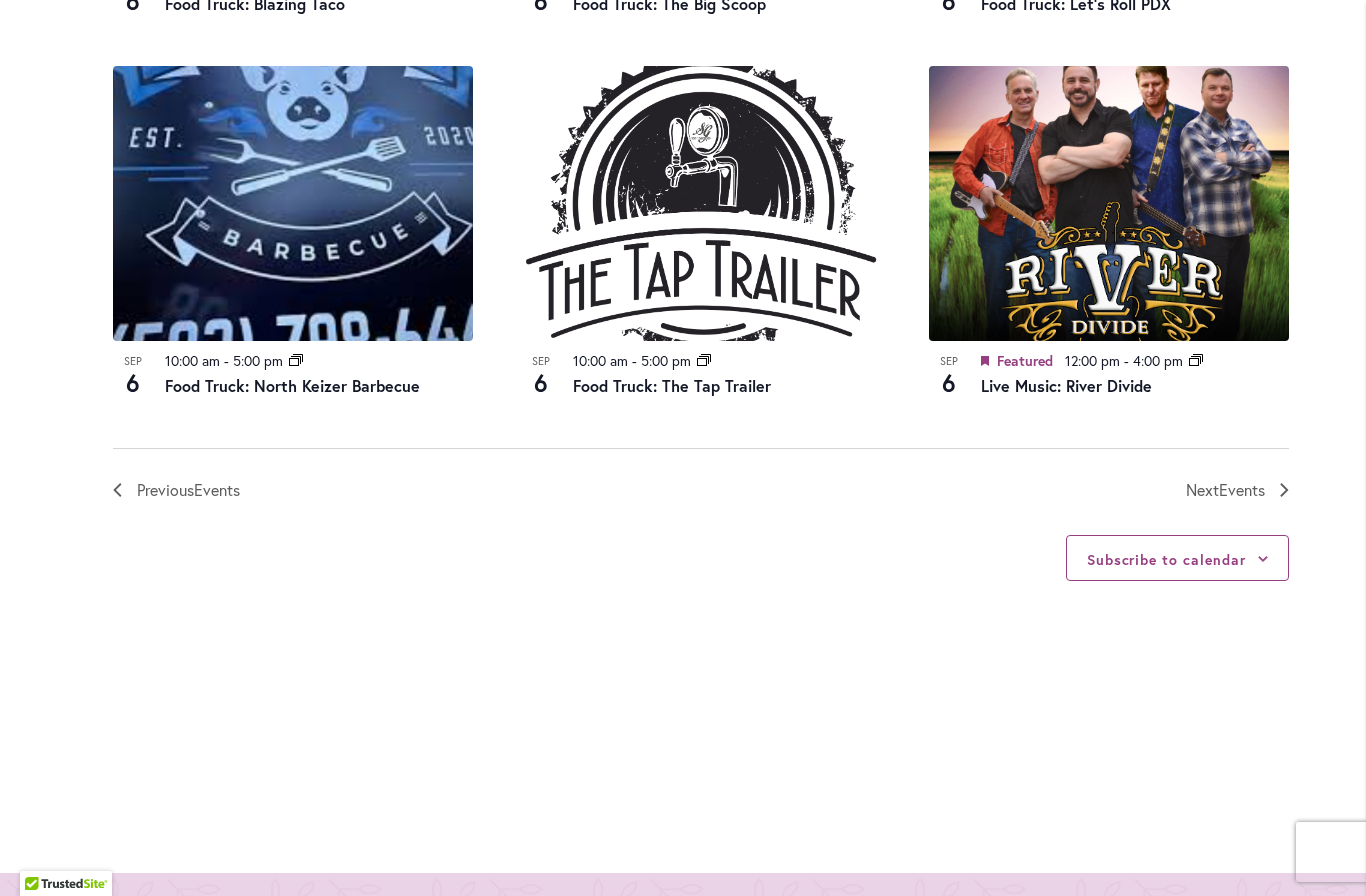 click on "Events" at bounding box center (1242, 489) 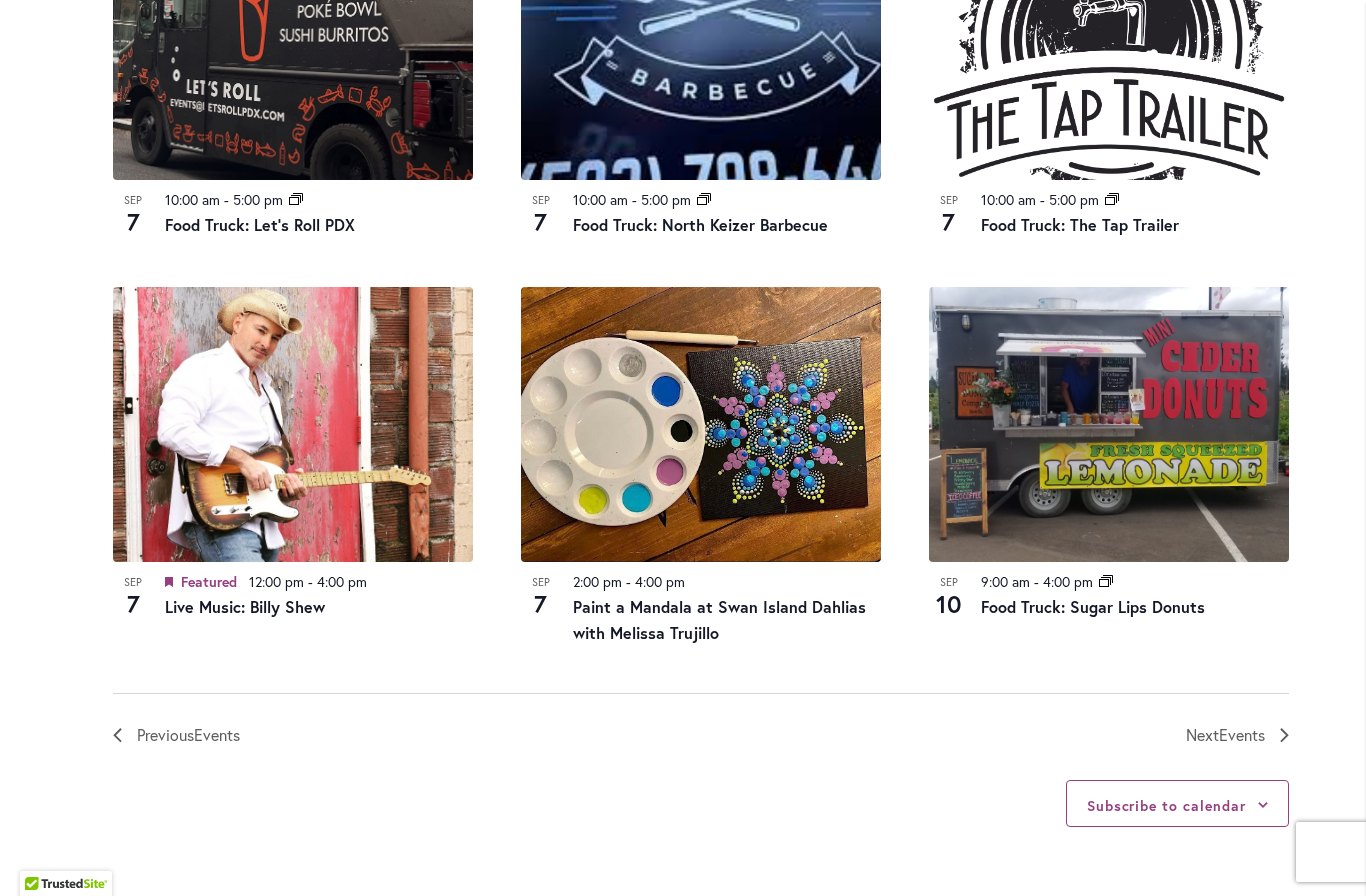 click on "Next  Events" at bounding box center [1225, 735] 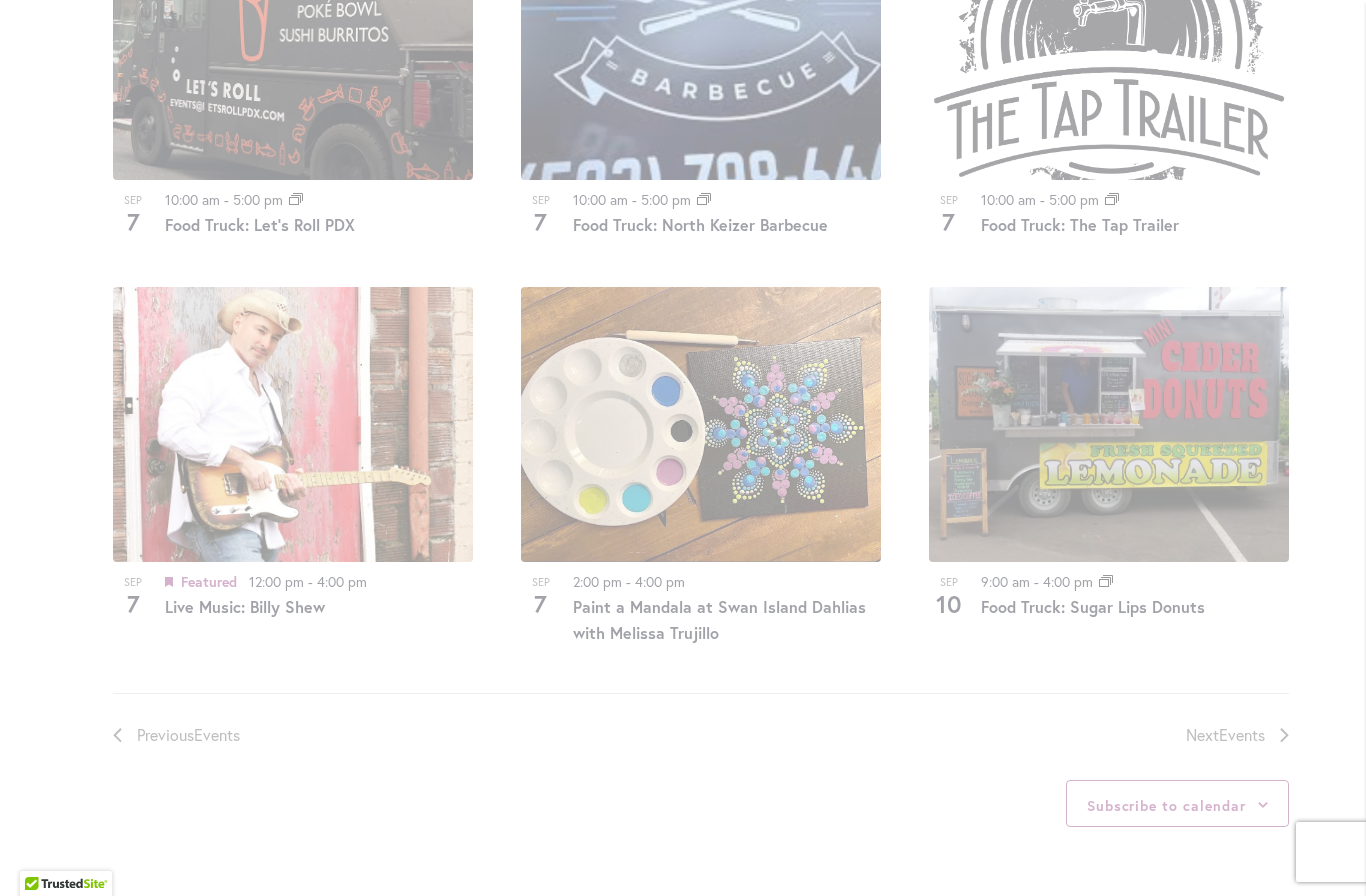 scroll, scrollTop: 952, scrollLeft: 0, axis: vertical 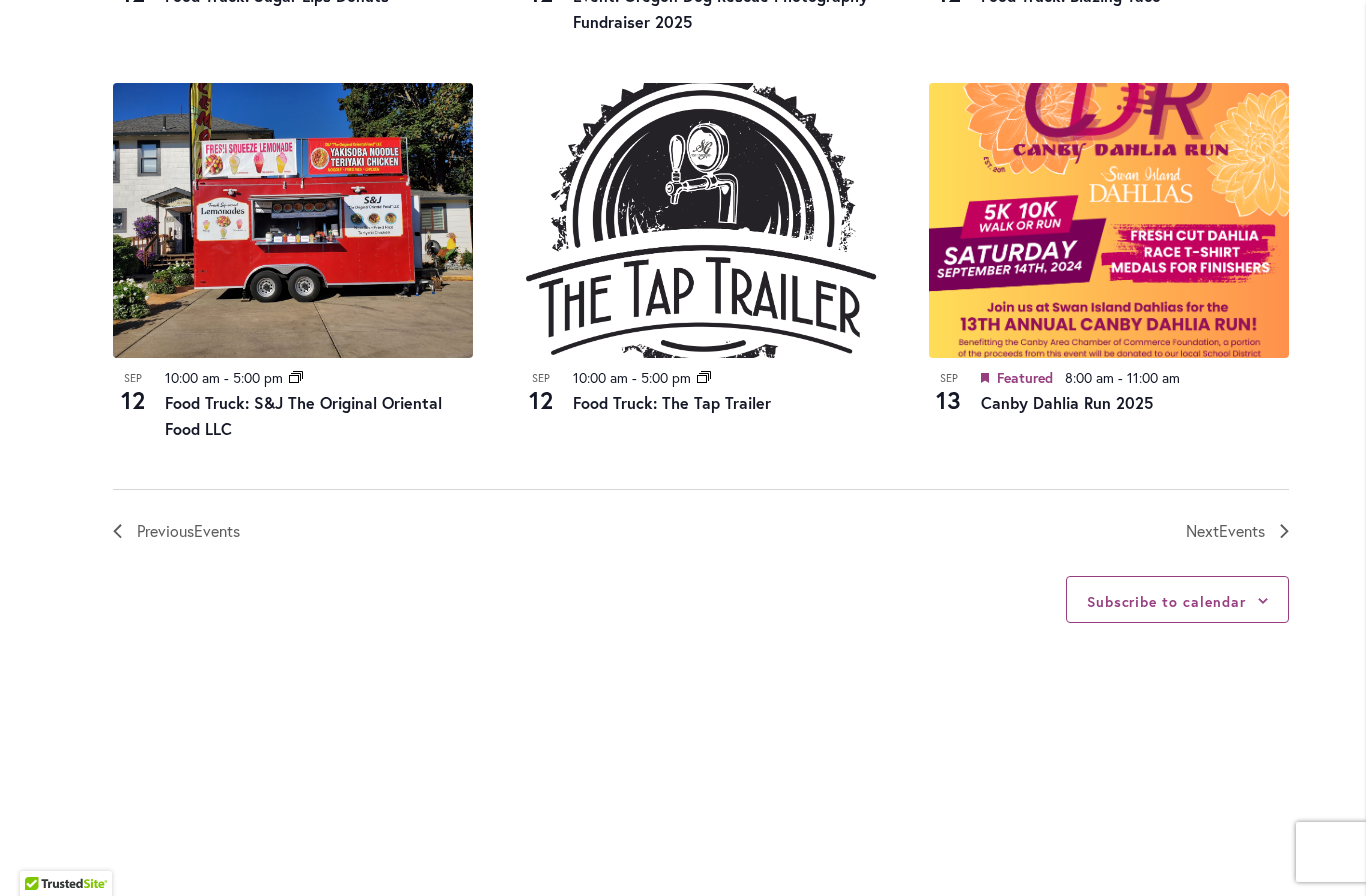 click on "Events" at bounding box center (1242, 530) 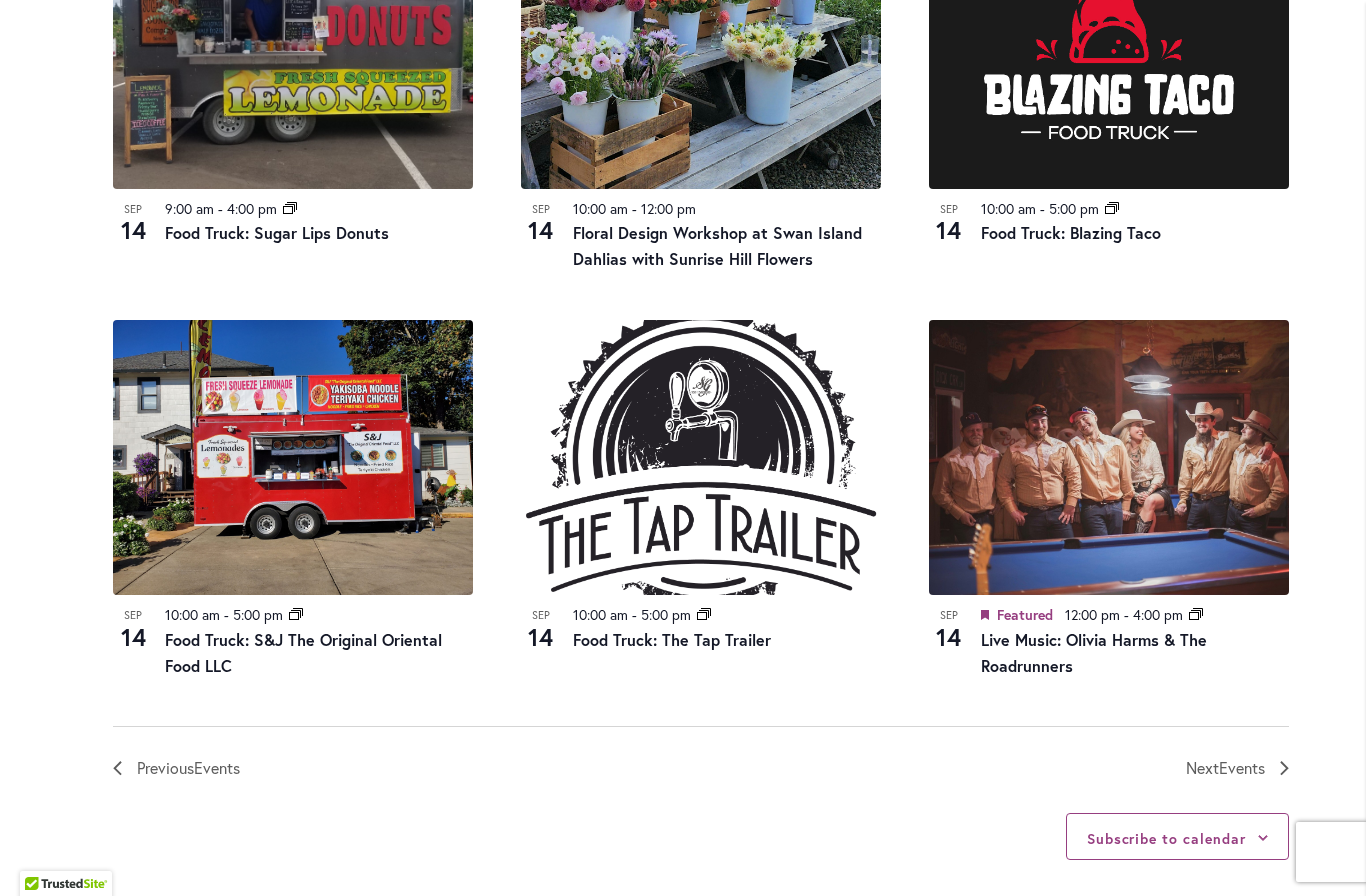 scroll, scrollTop: 2032, scrollLeft: 0, axis: vertical 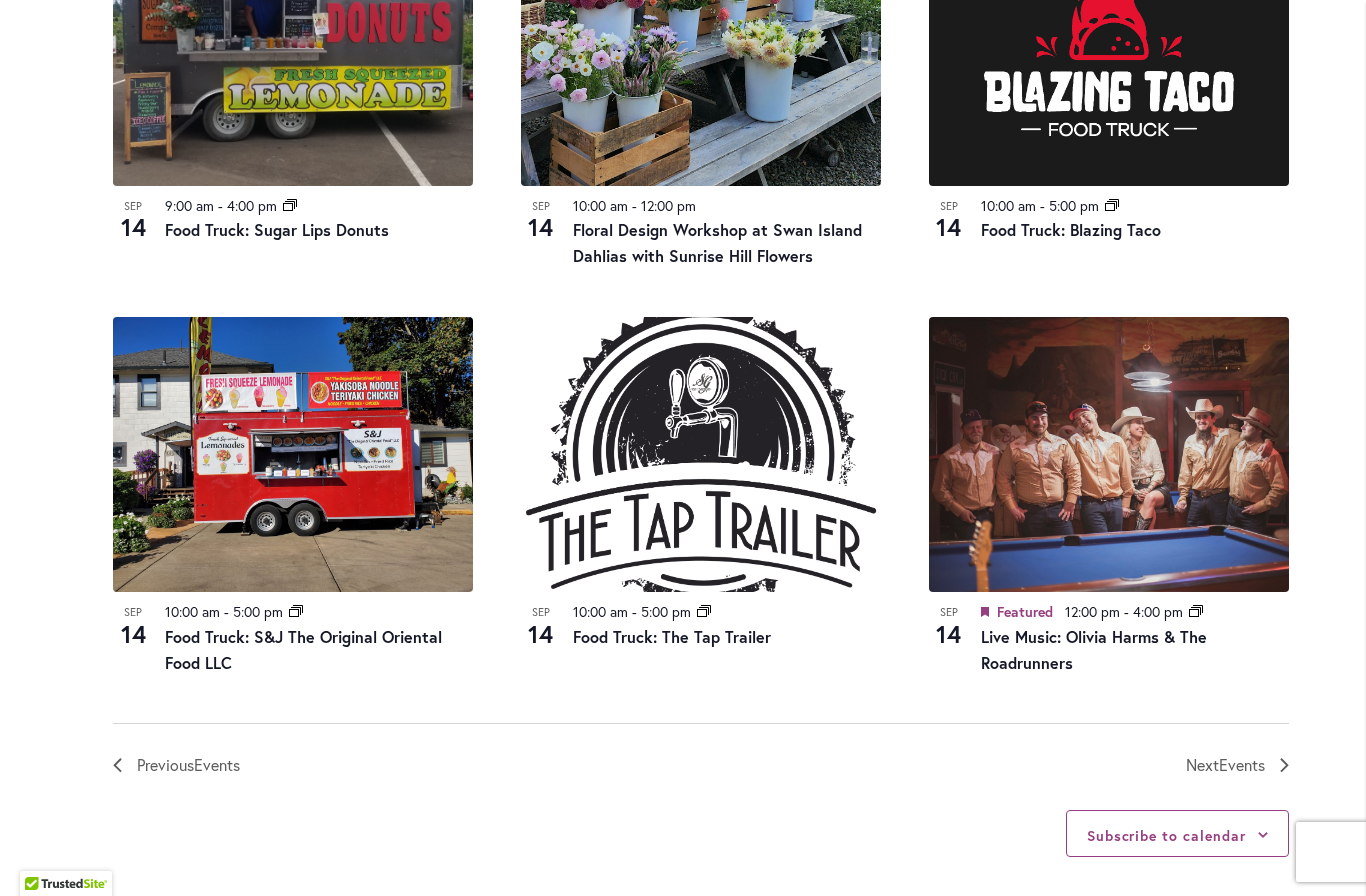 click on "Next  Events" at bounding box center [1237, 765] 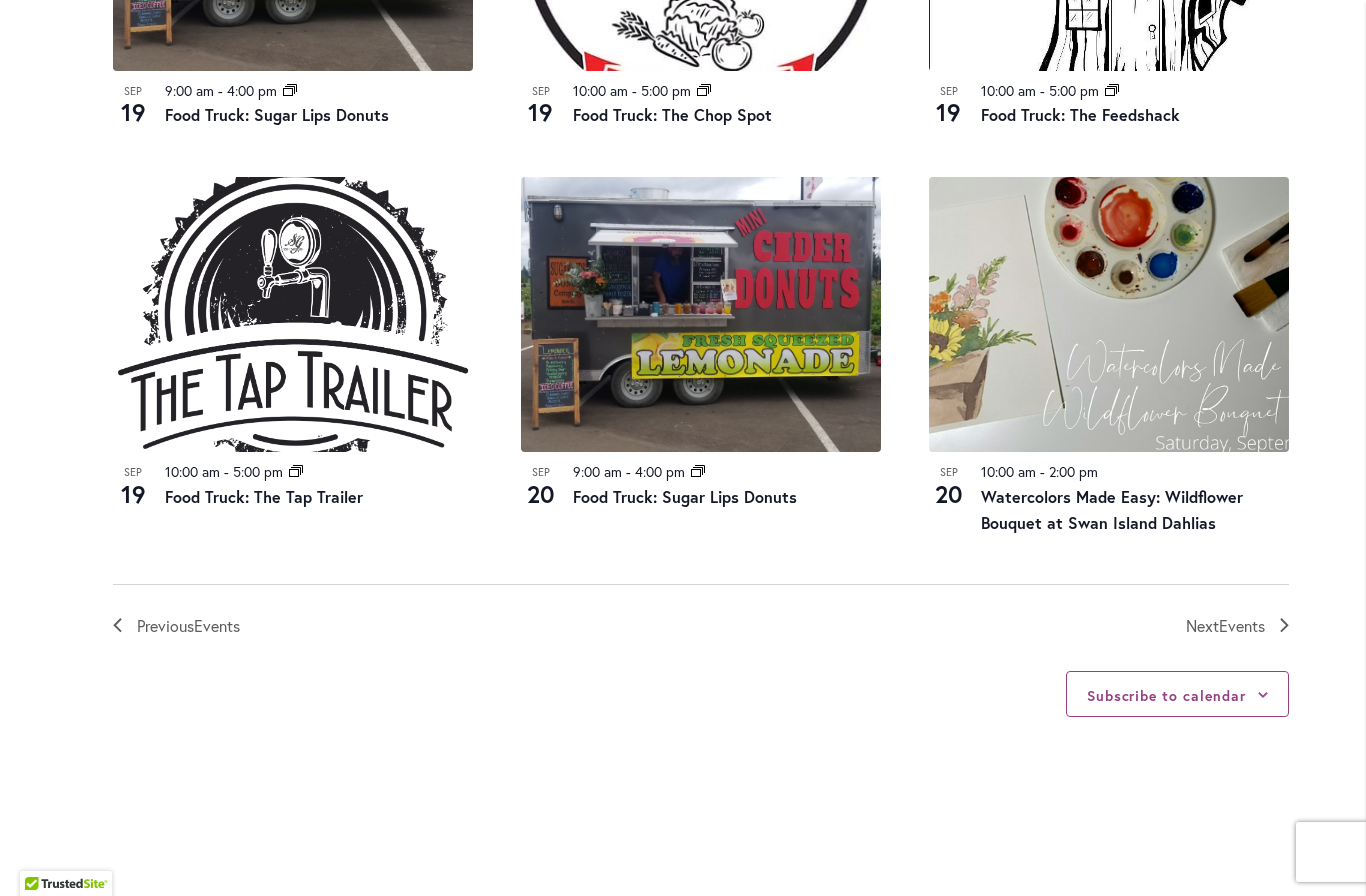 click on "Events" at bounding box center [1242, 625] 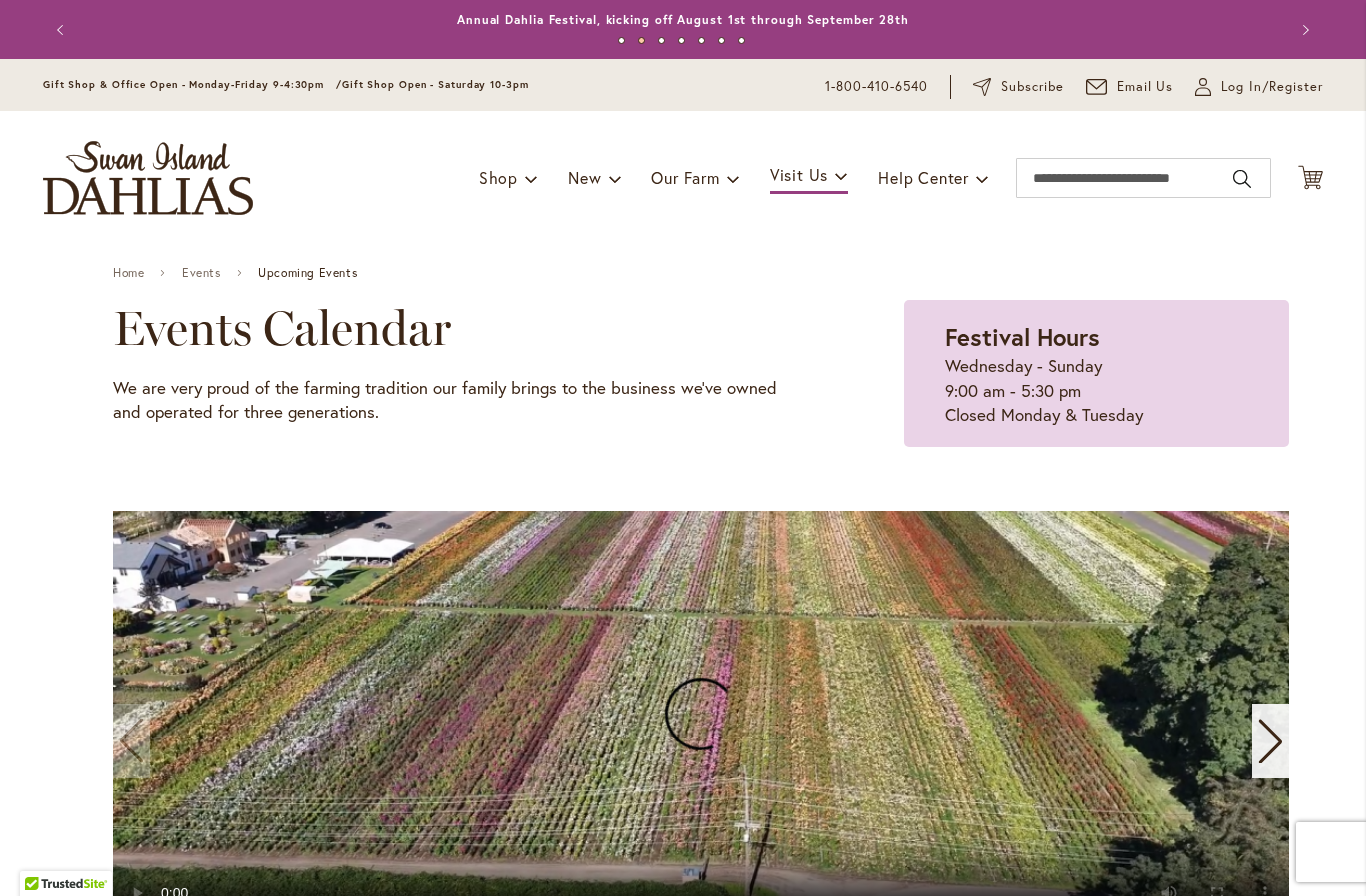 scroll, scrollTop: 0, scrollLeft: 0, axis: both 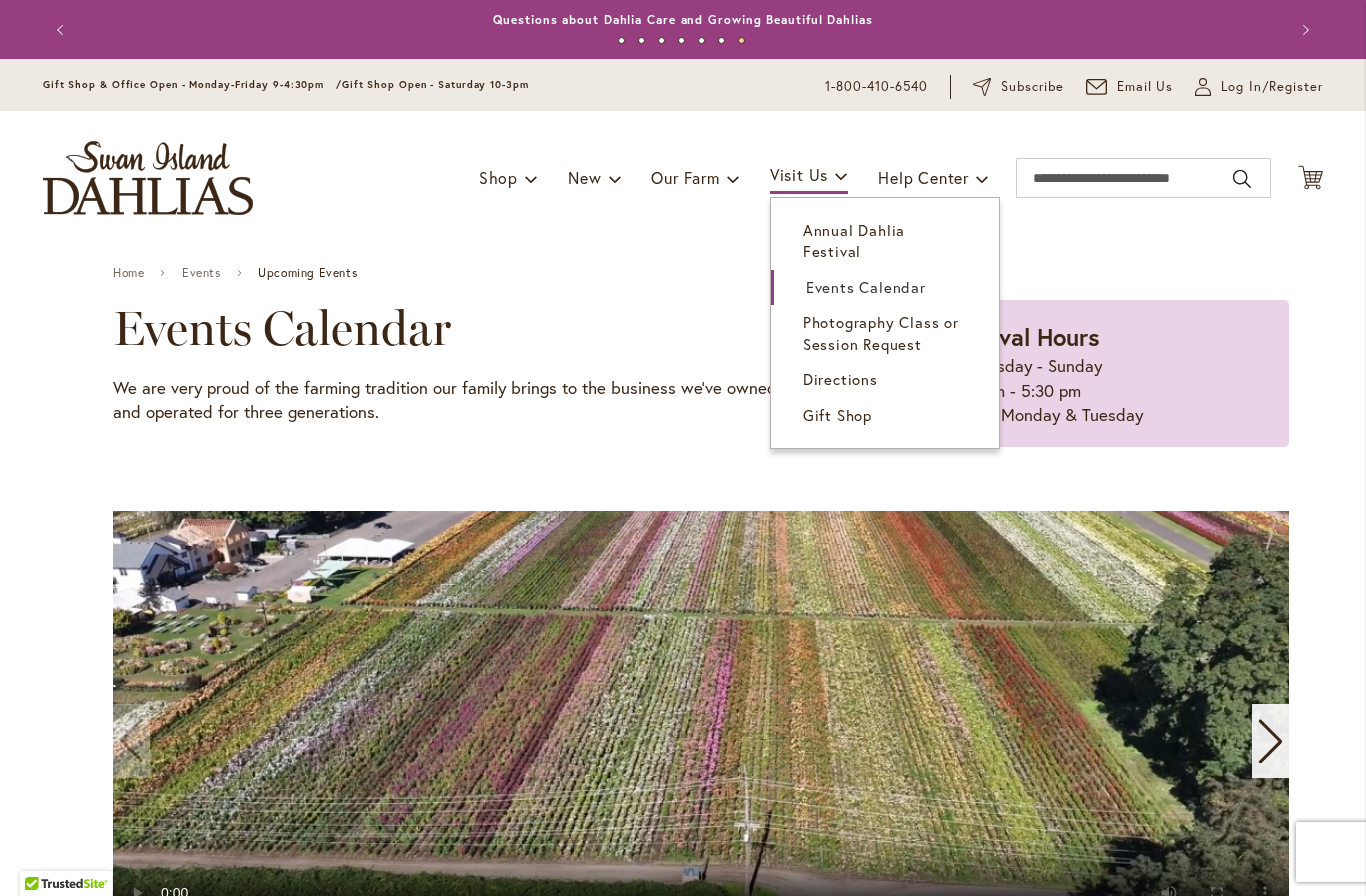 click on "Events Calendar" at bounding box center (866, 287) 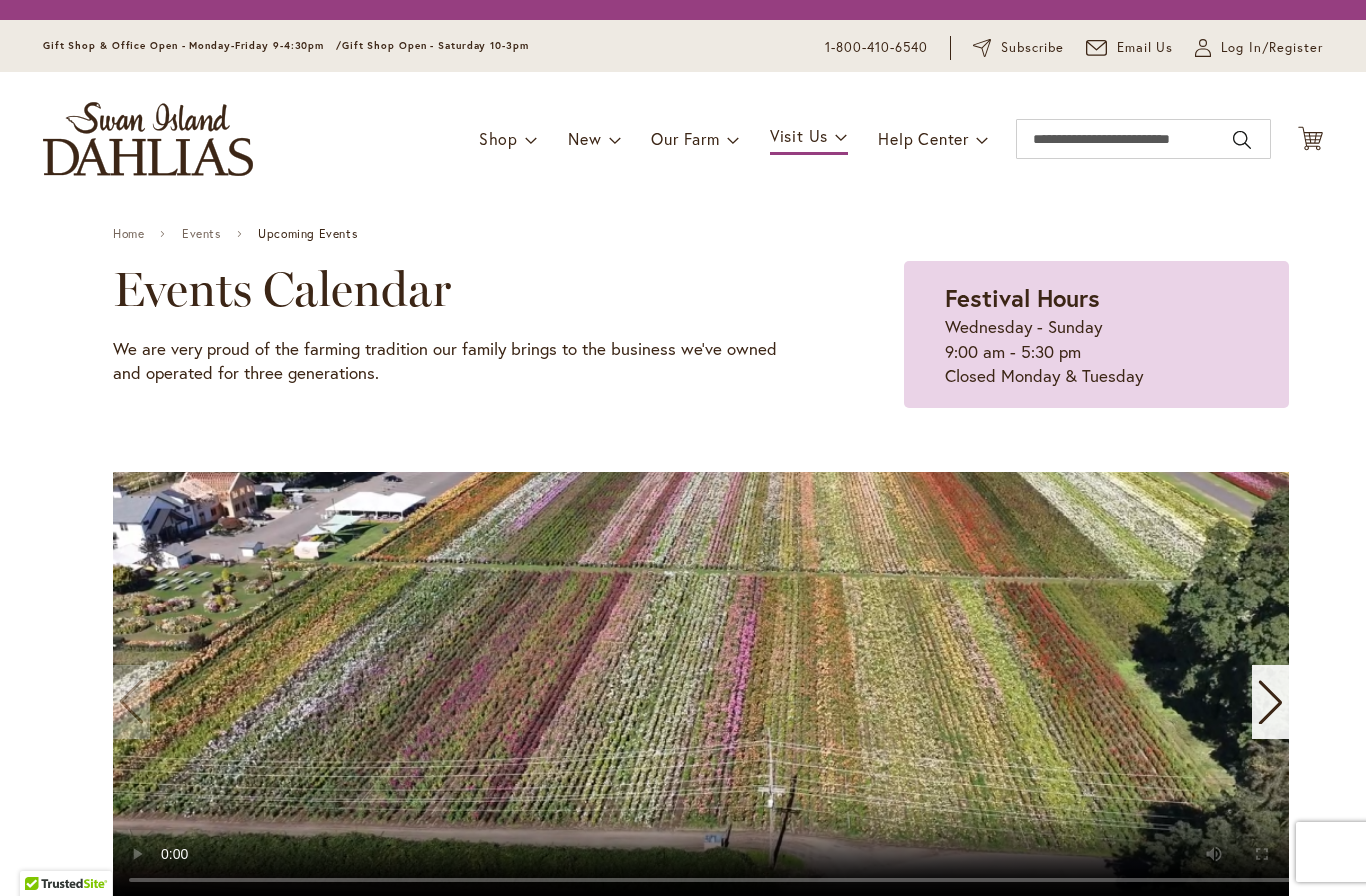 scroll, scrollTop: 0, scrollLeft: 0, axis: both 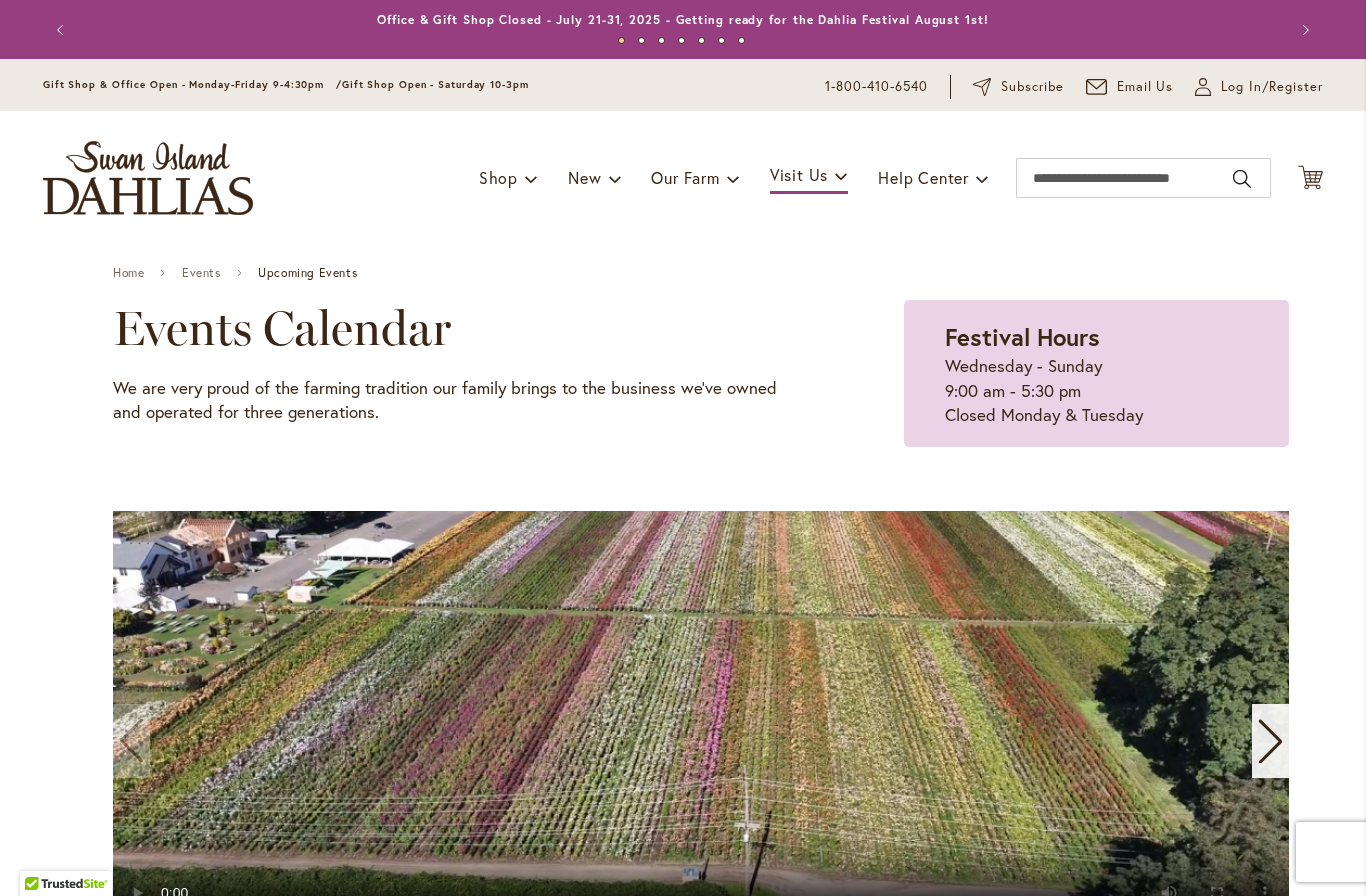 click at bounding box center (148, 178) 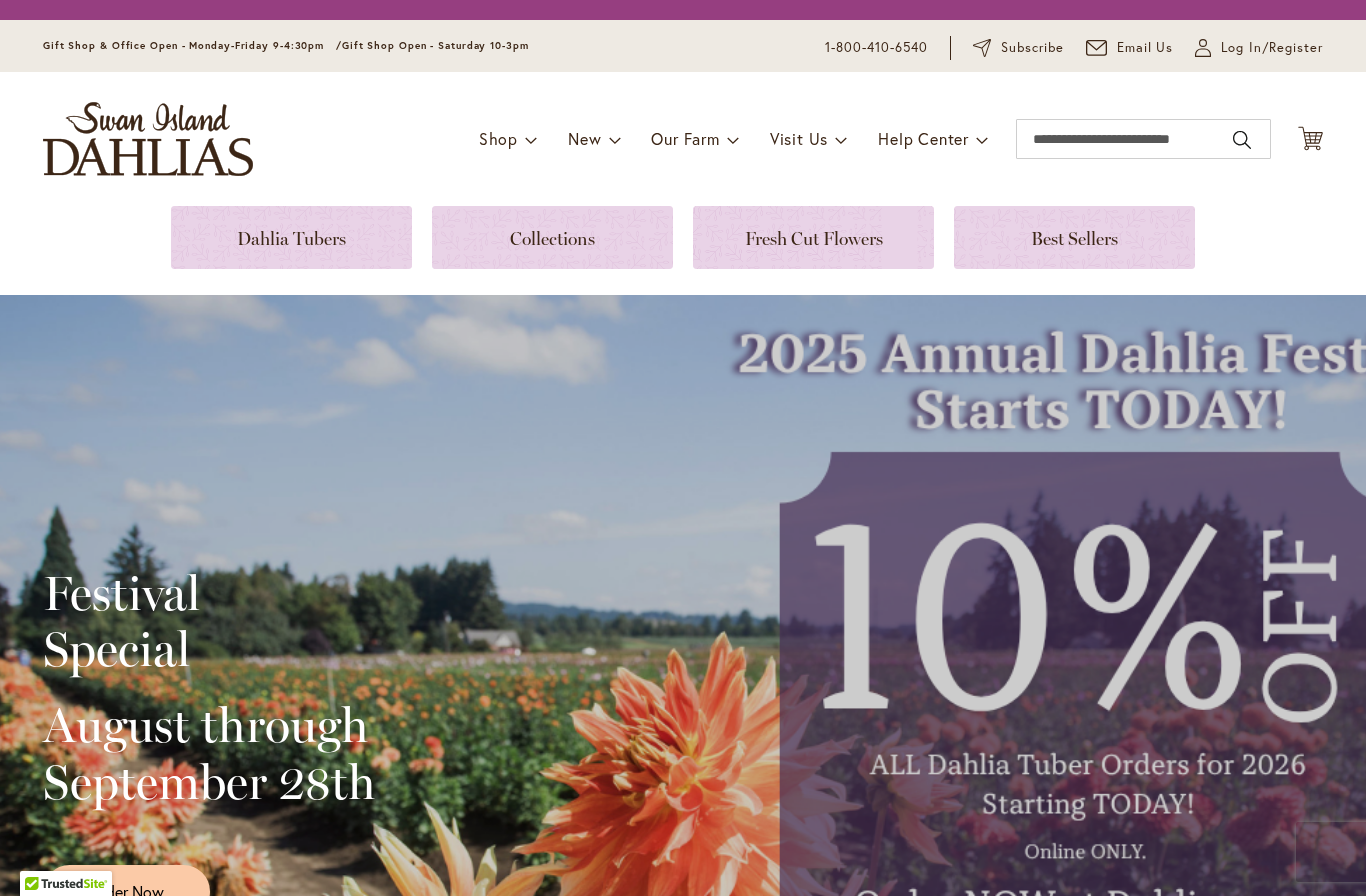 scroll, scrollTop: 0, scrollLeft: 0, axis: both 